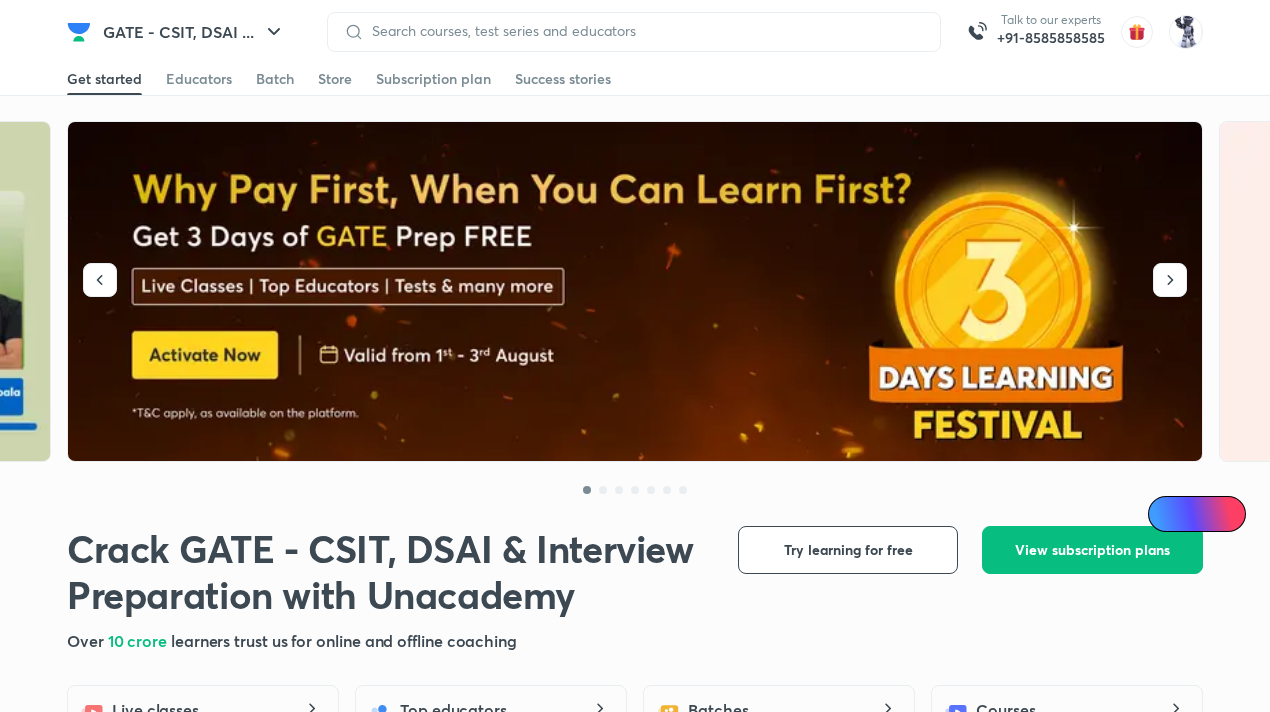 scroll, scrollTop: 0, scrollLeft: 0, axis: both 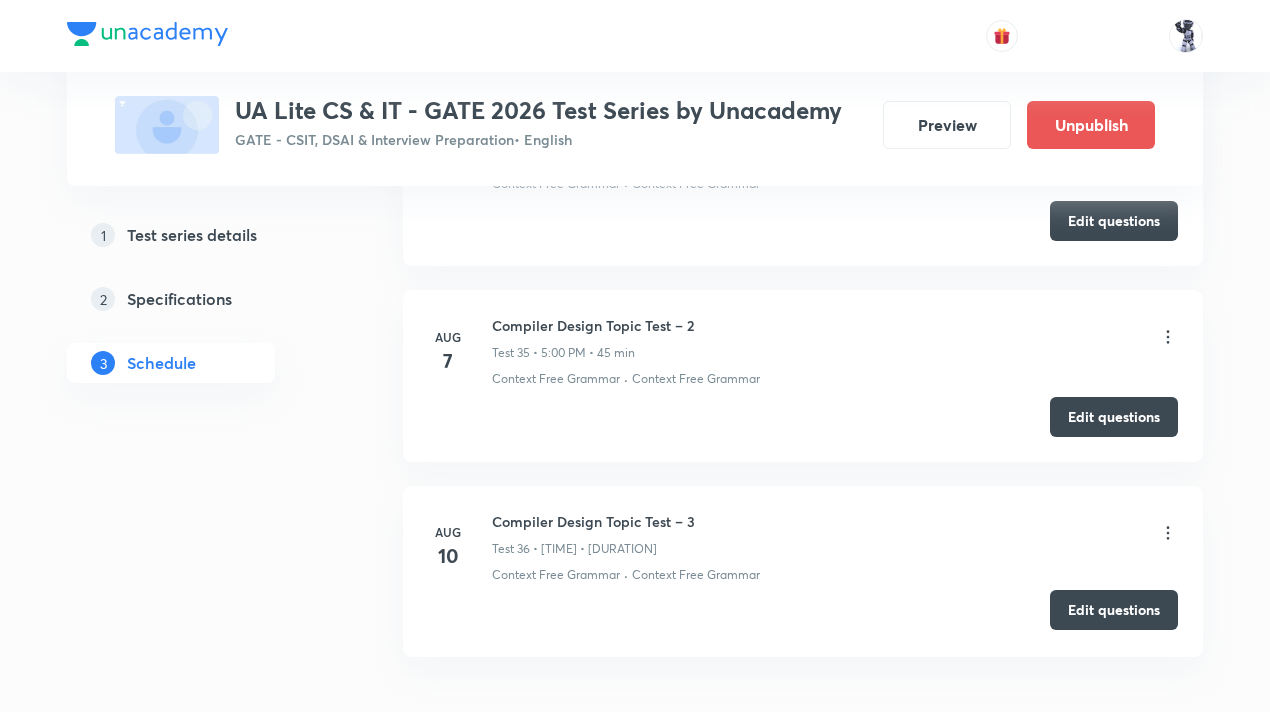 click on "Edit questions" at bounding box center (1114, 610) 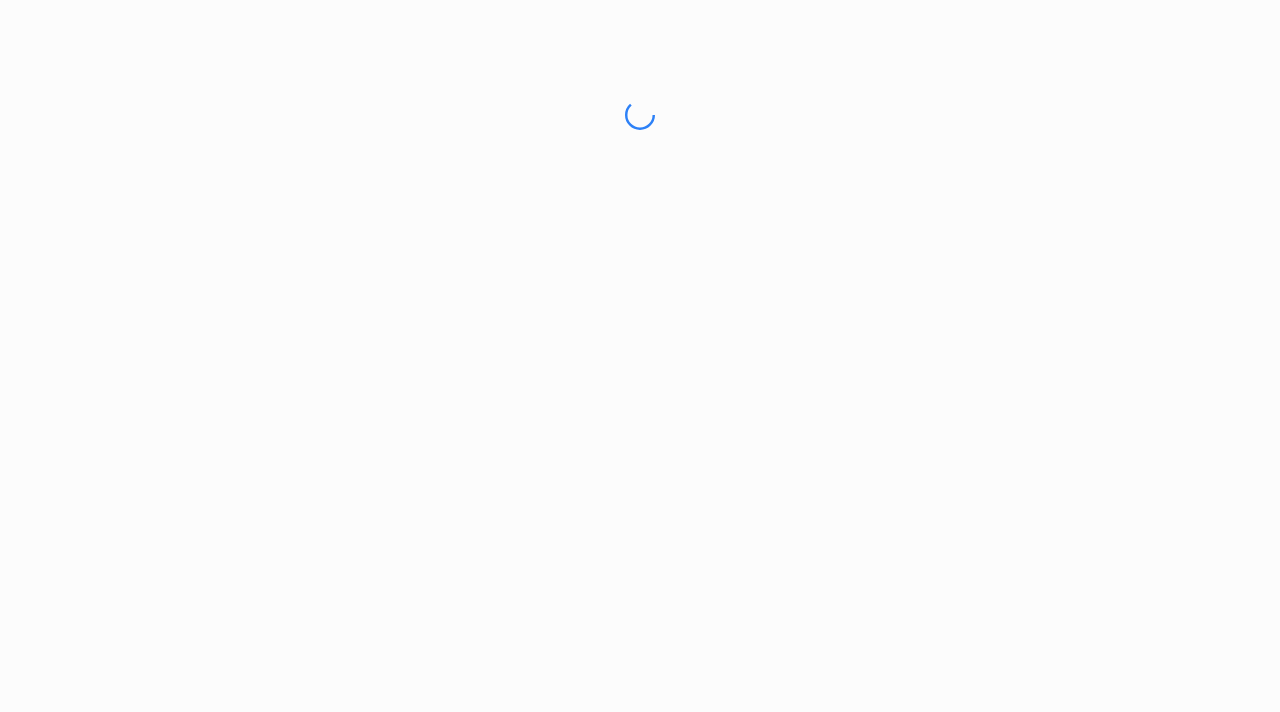scroll, scrollTop: 0, scrollLeft: 0, axis: both 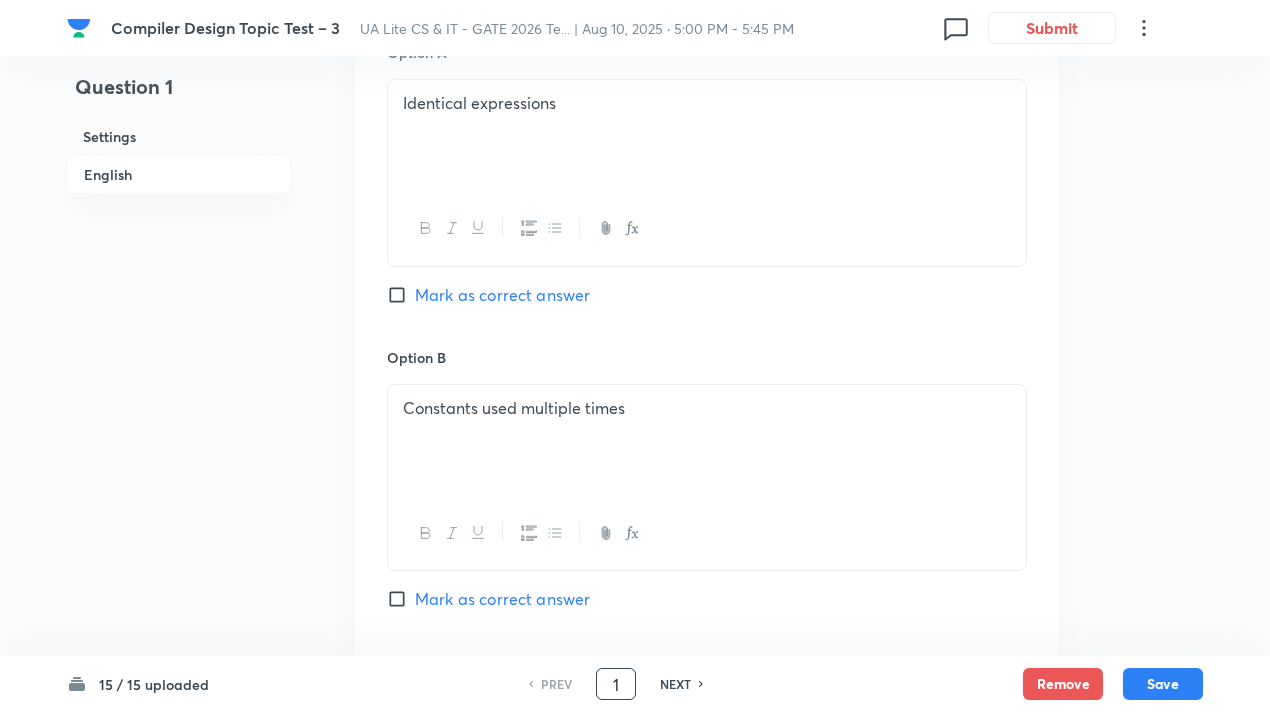 click on "1" at bounding box center [616, 684] 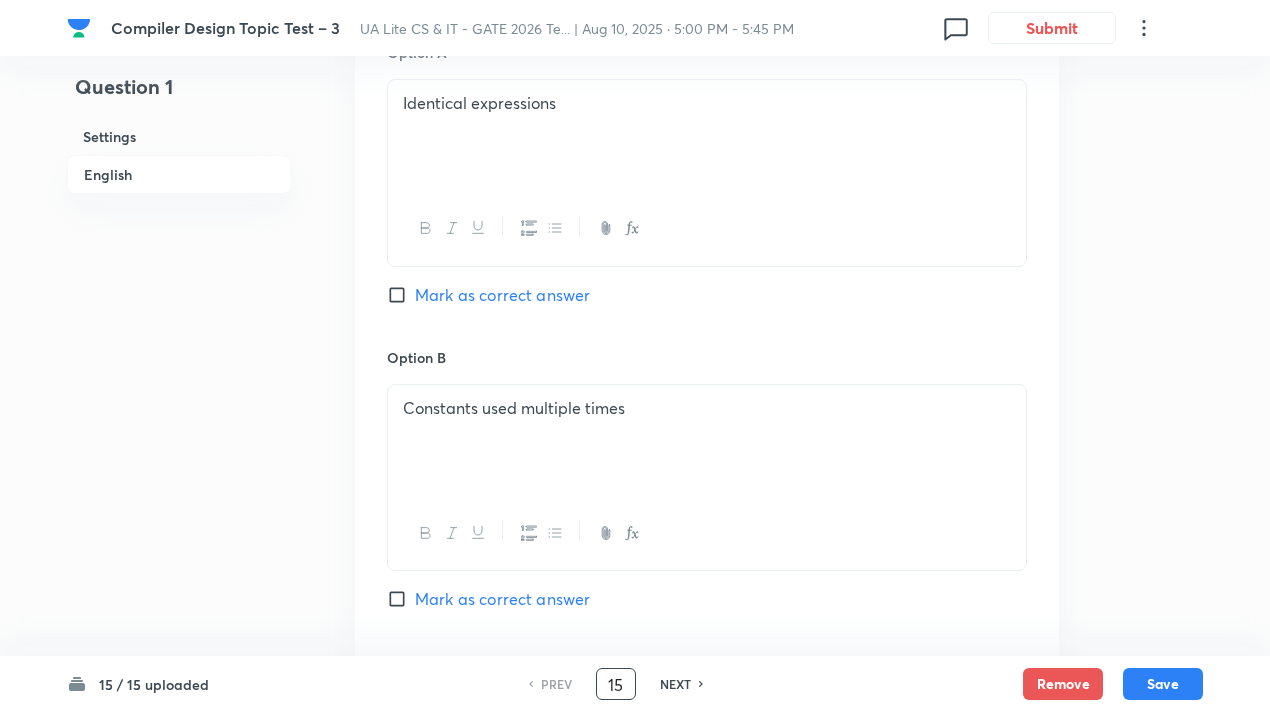 type on "15" 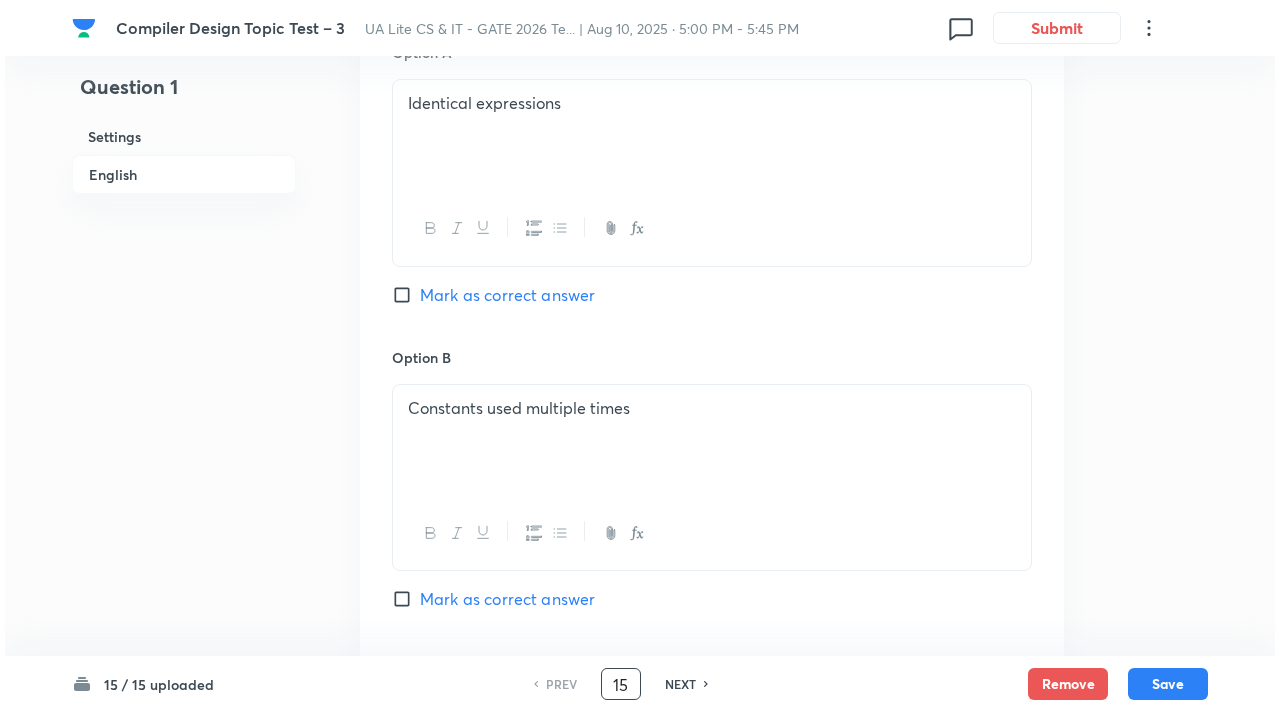 scroll, scrollTop: 0, scrollLeft: 0, axis: both 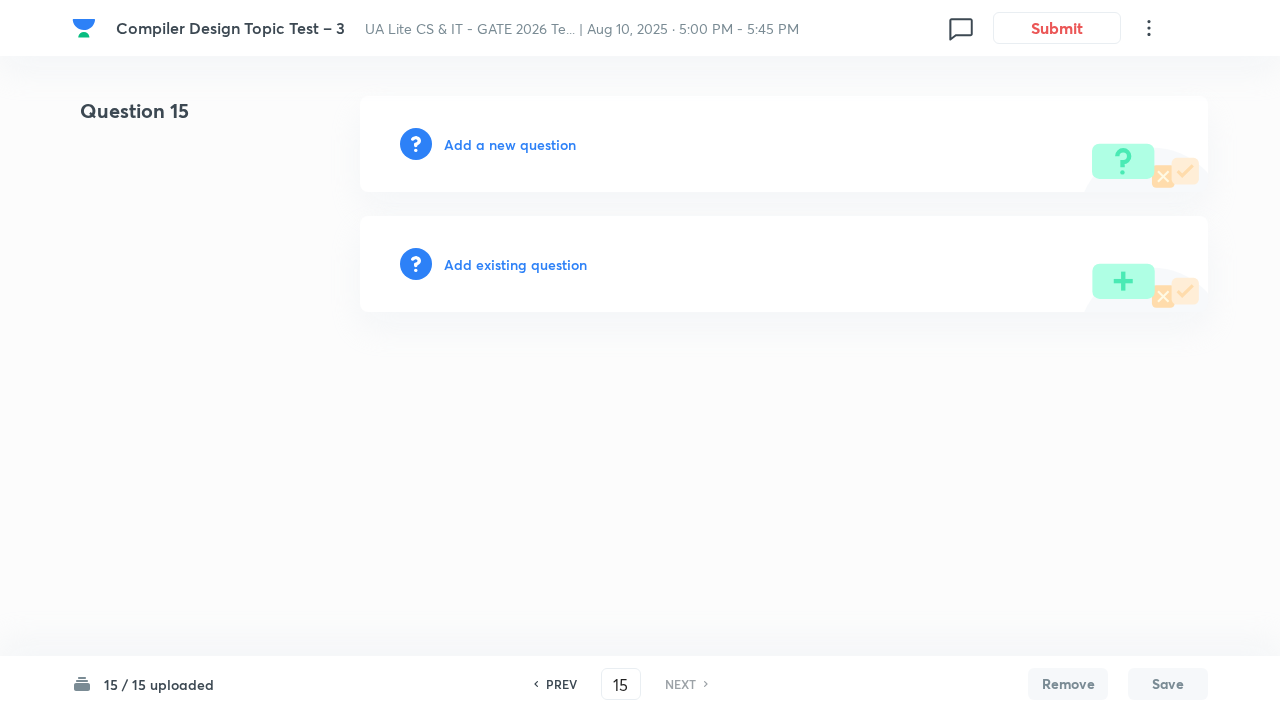 click on "Add a new question" at bounding box center (510, 144) 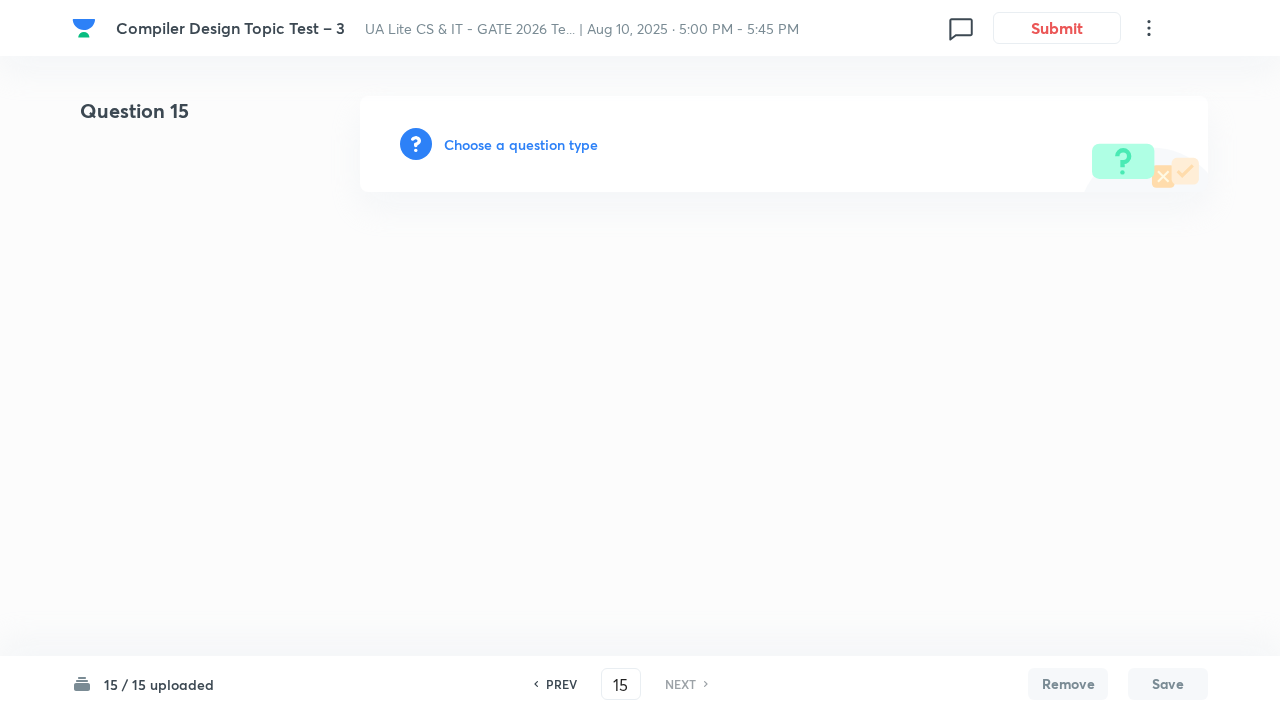 click on "Choose a question type" at bounding box center (521, 144) 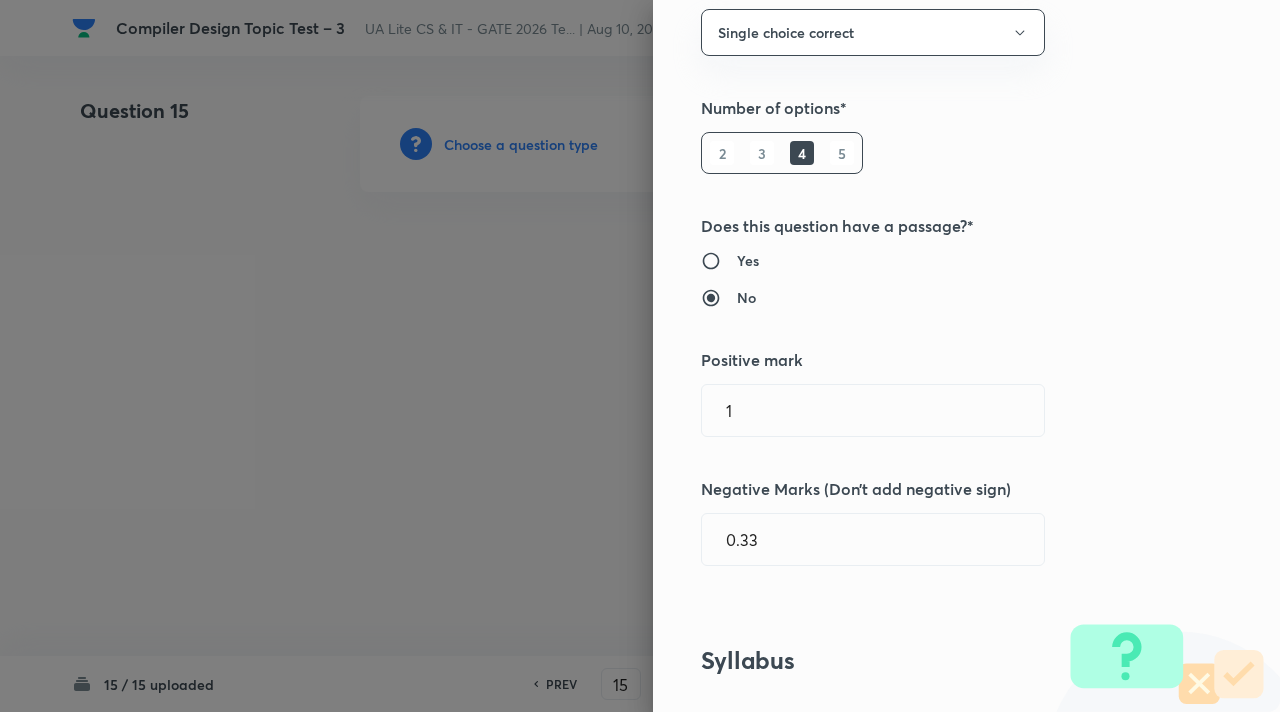 scroll, scrollTop: 190, scrollLeft: 0, axis: vertical 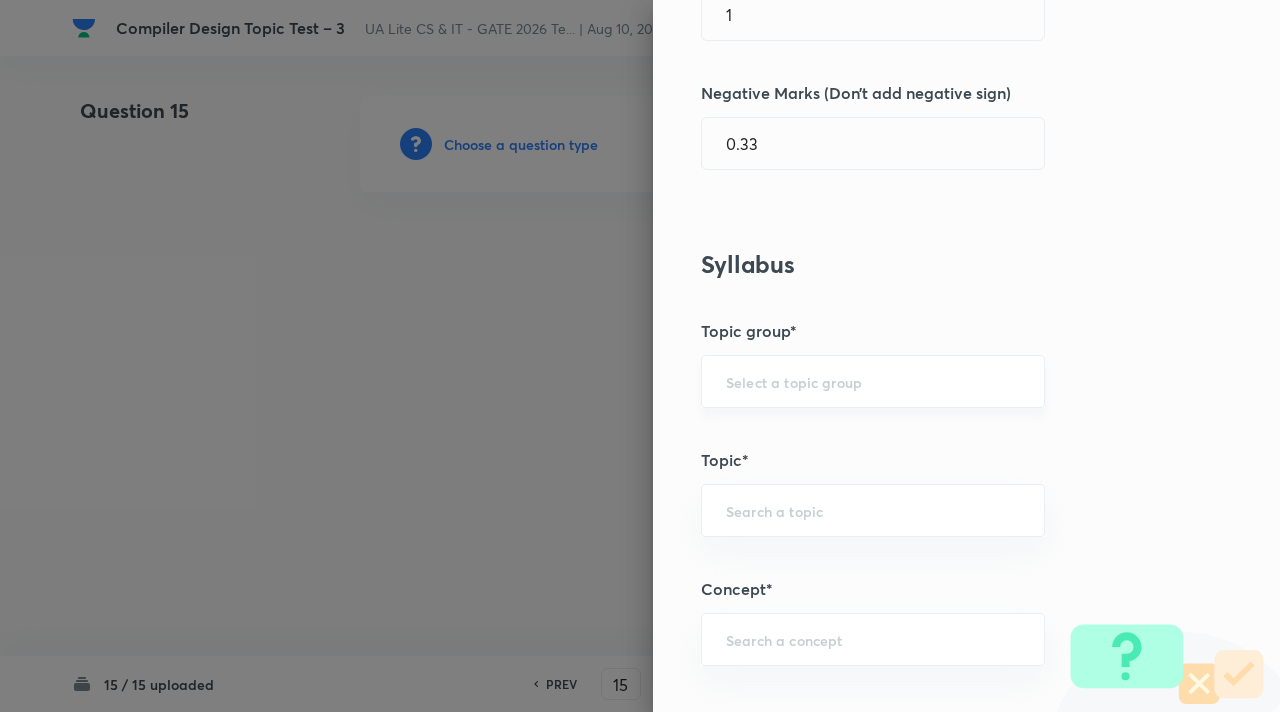 click on "​" at bounding box center [873, 381] 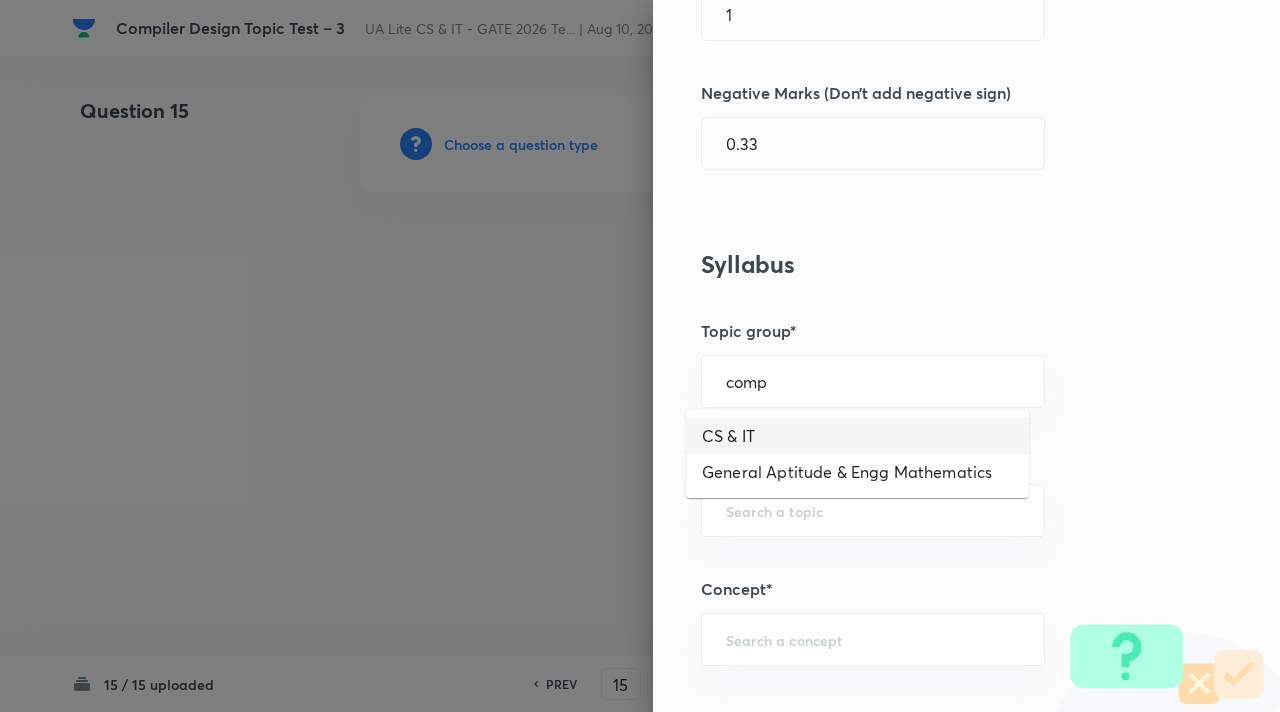 click on "CS & IT" at bounding box center [857, 436] 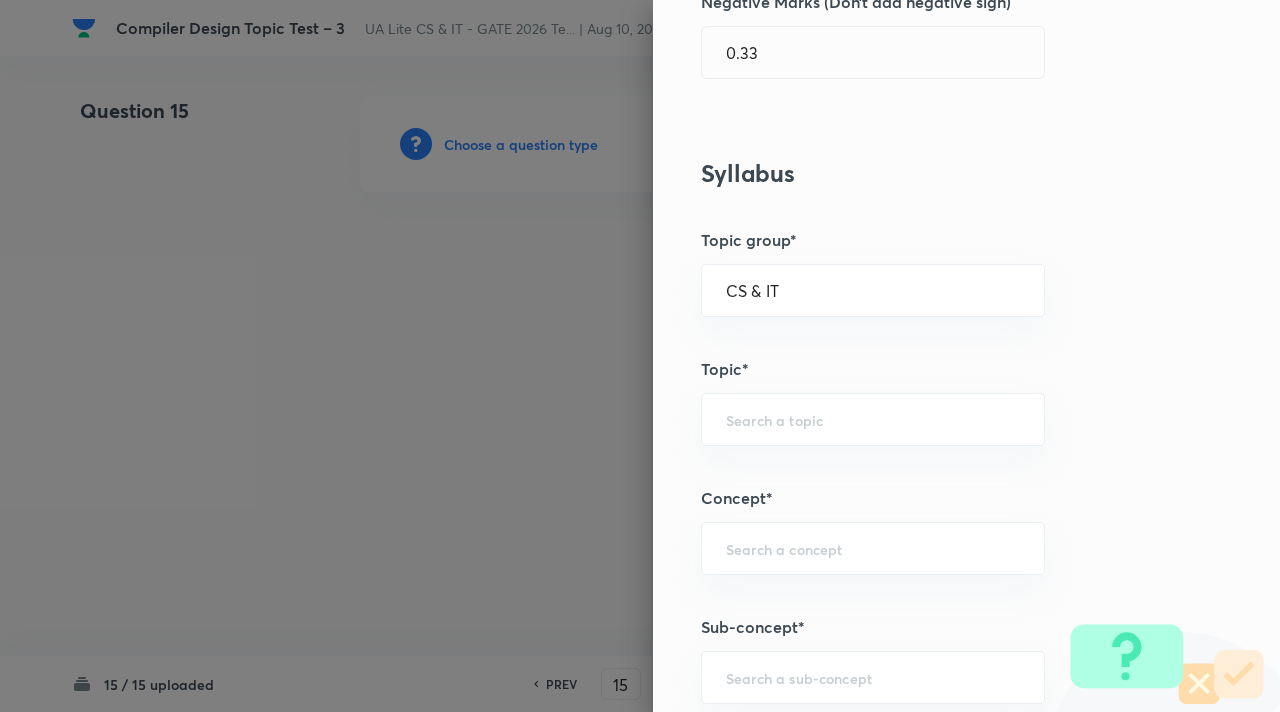 scroll, scrollTop: 690, scrollLeft: 0, axis: vertical 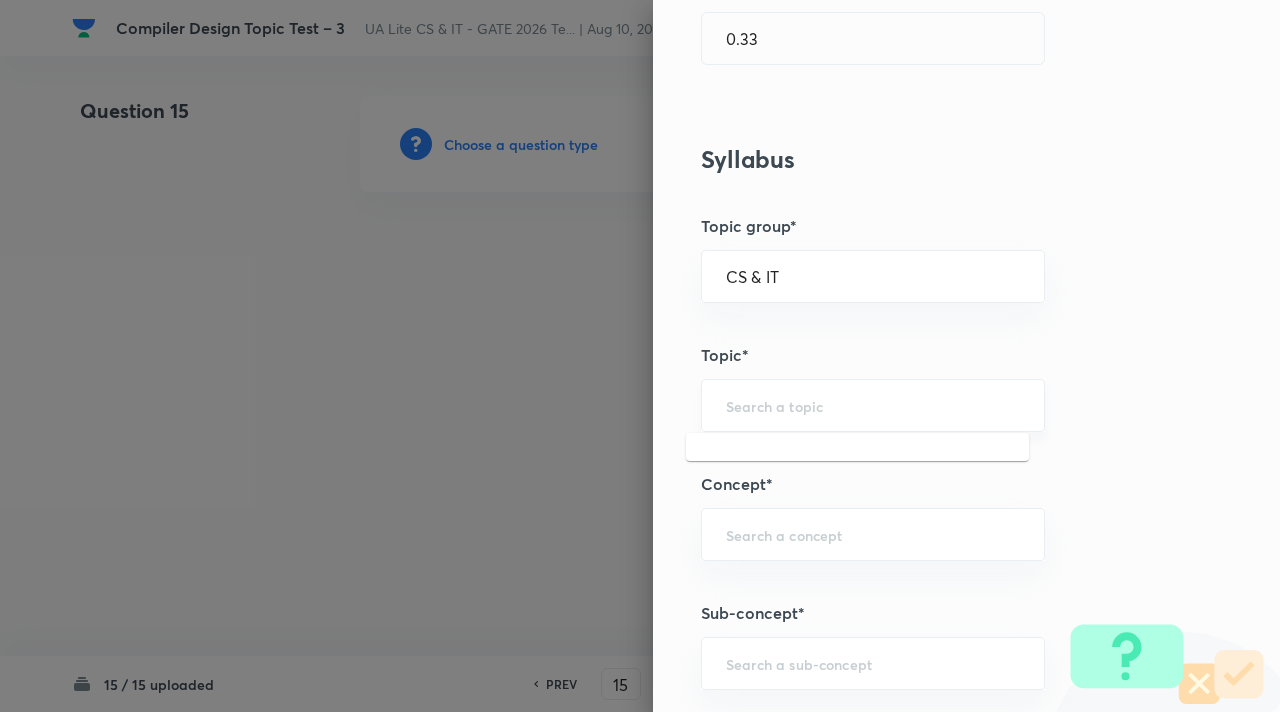 click at bounding box center (873, 405) 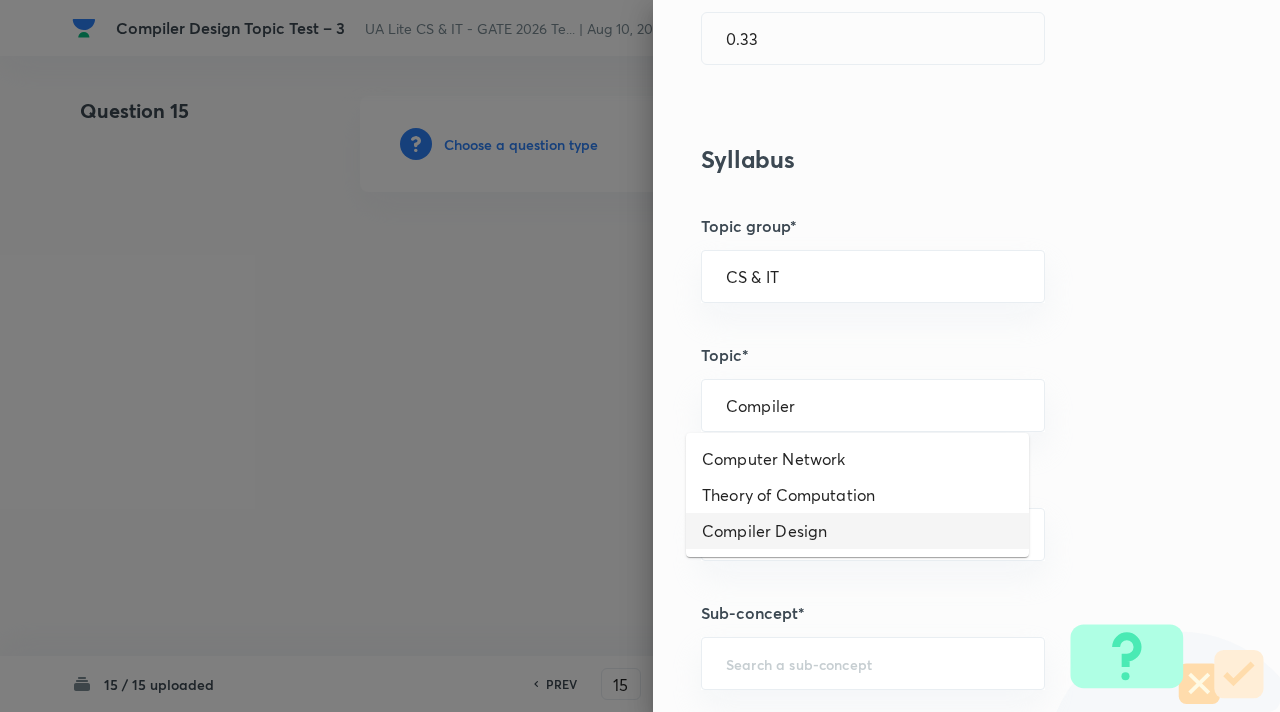 click on "Compiler Design" at bounding box center (857, 531) 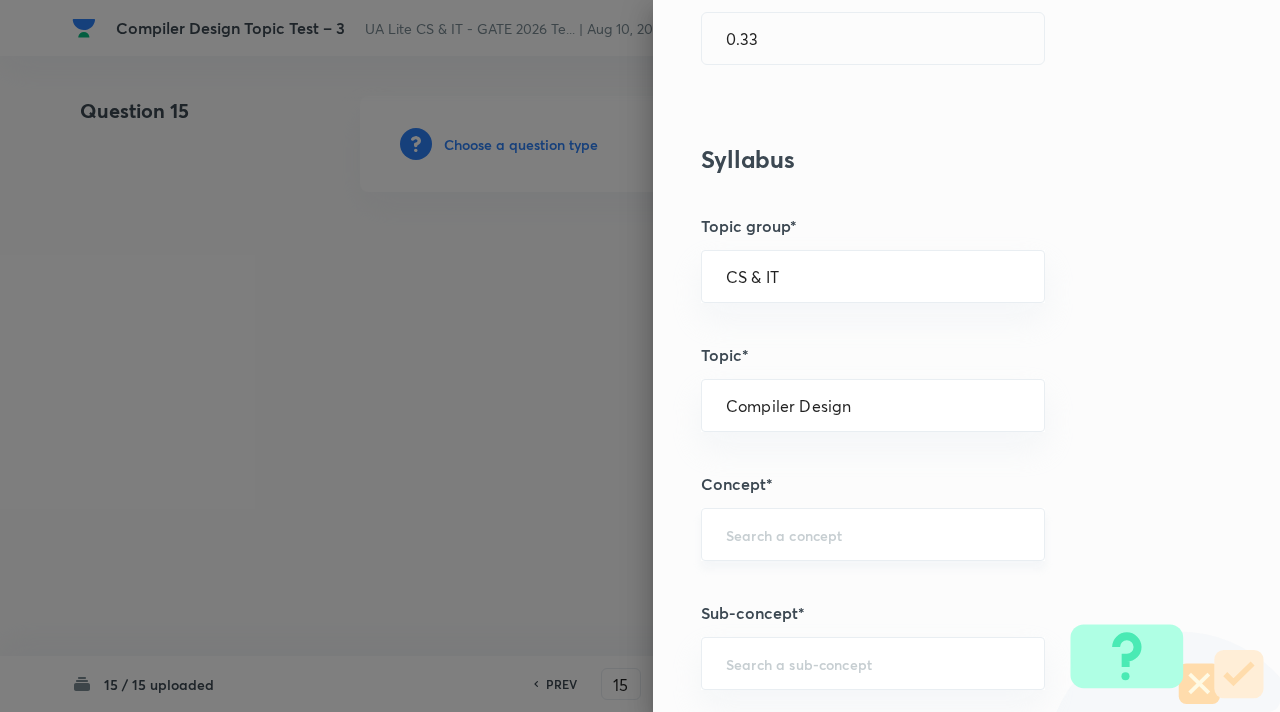 click on "​" at bounding box center [873, 534] 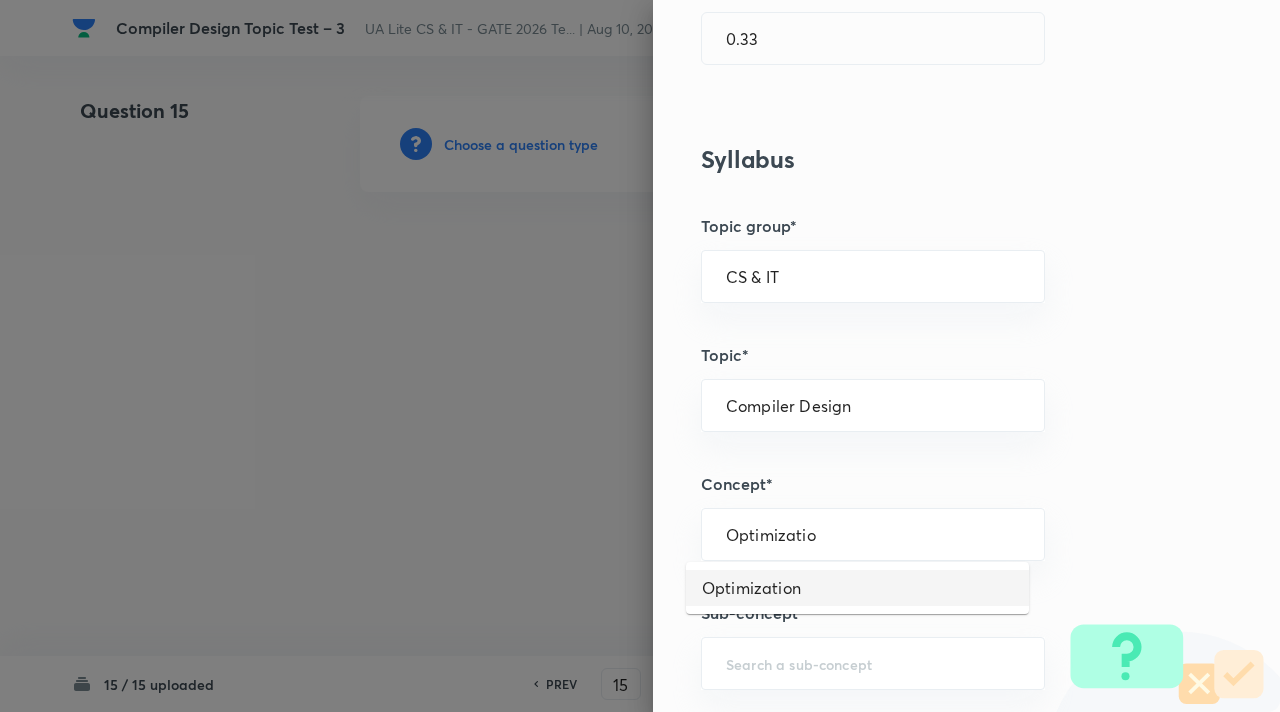 click on "Optimization" at bounding box center [857, 588] 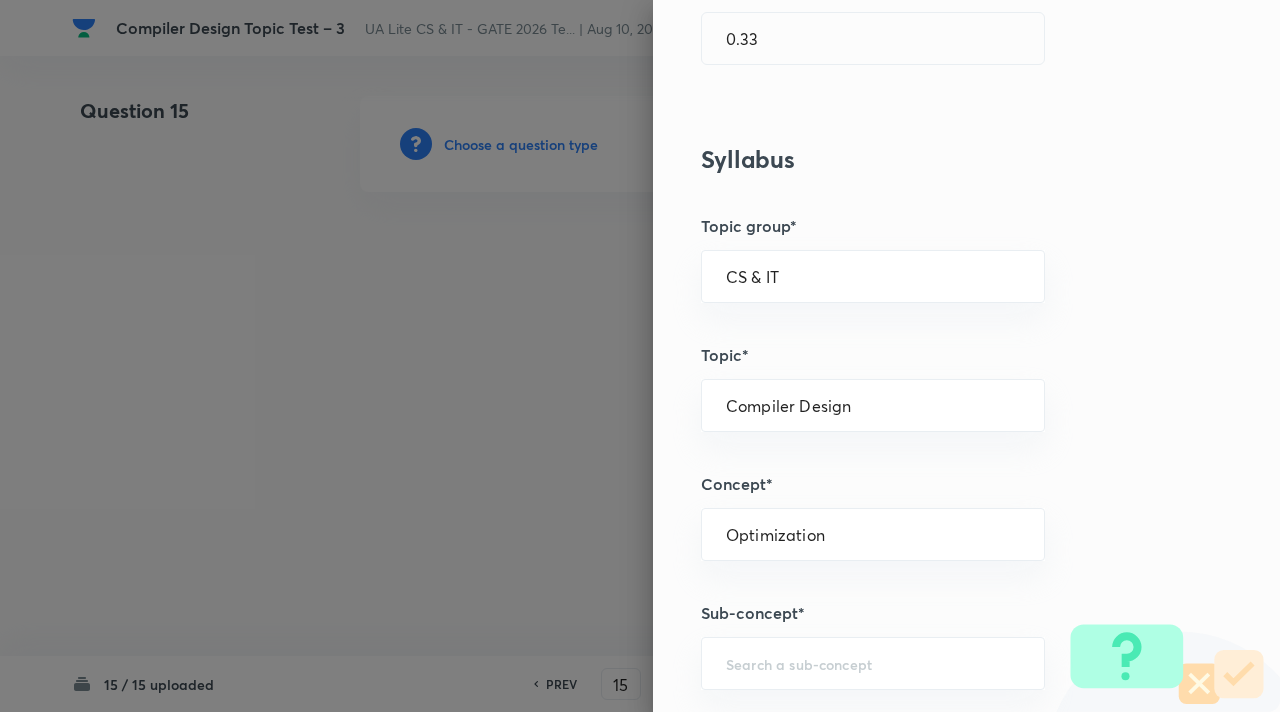 scroll, scrollTop: 816, scrollLeft: 0, axis: vertical 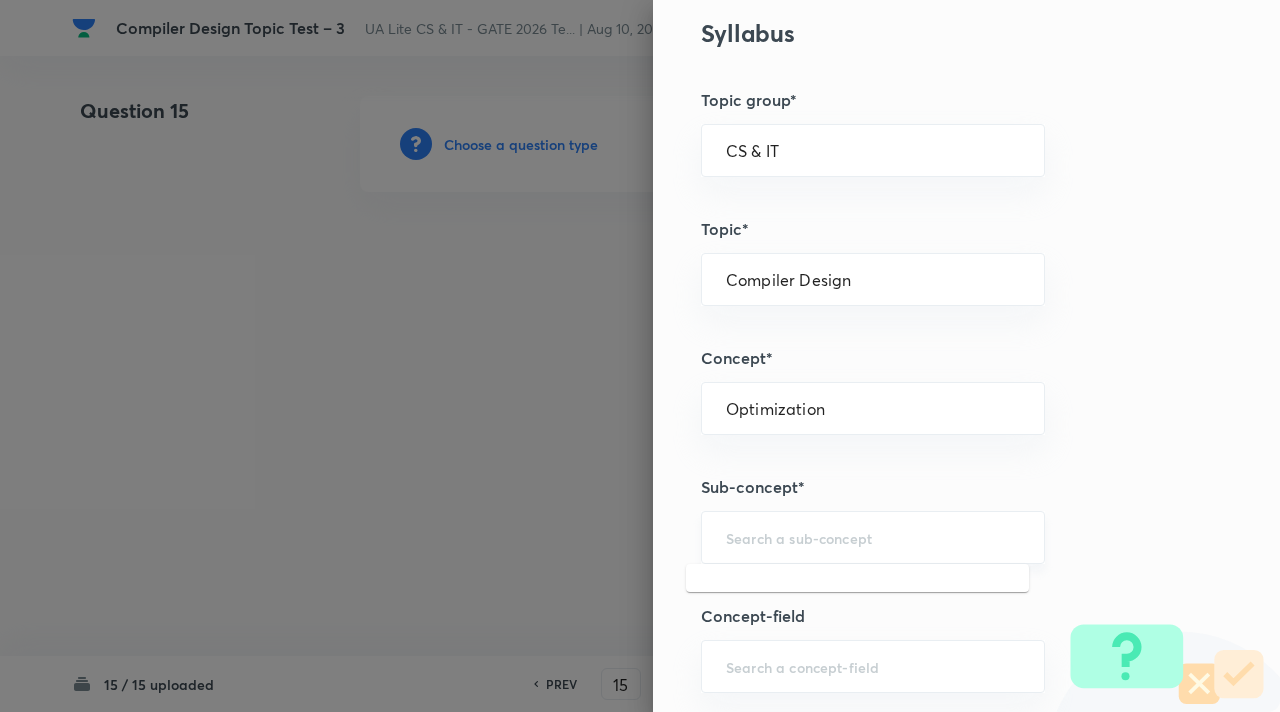 click at bounding box center (873, 537) 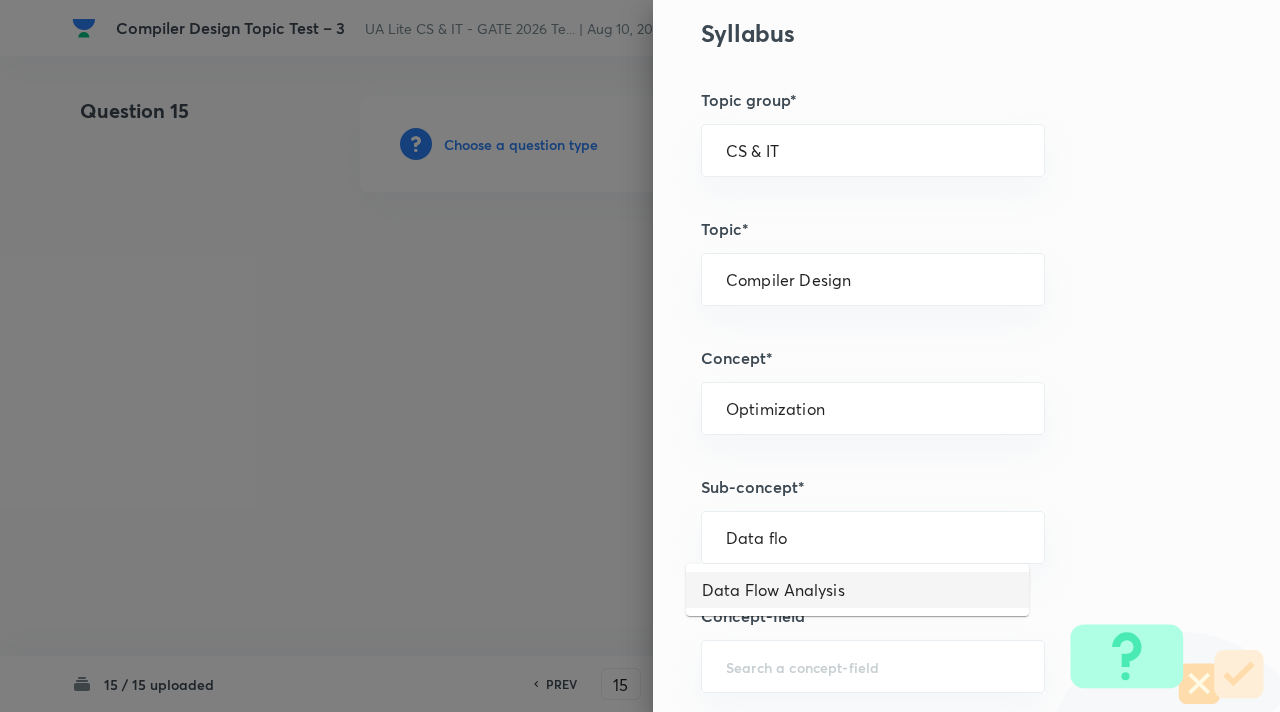 click on "Data Flow Analysis" at bounding box center [857, 590] 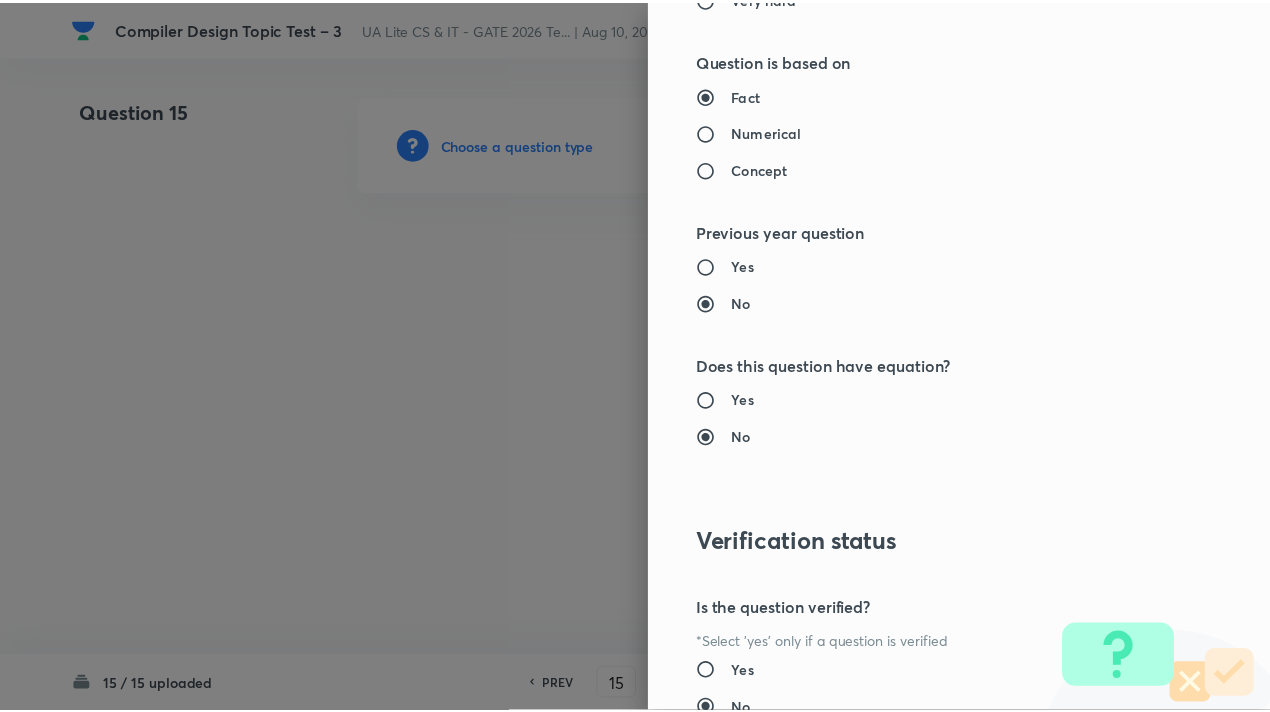 scroll, scrollTop: 2008, scrollLeft: 0, axis: vertical 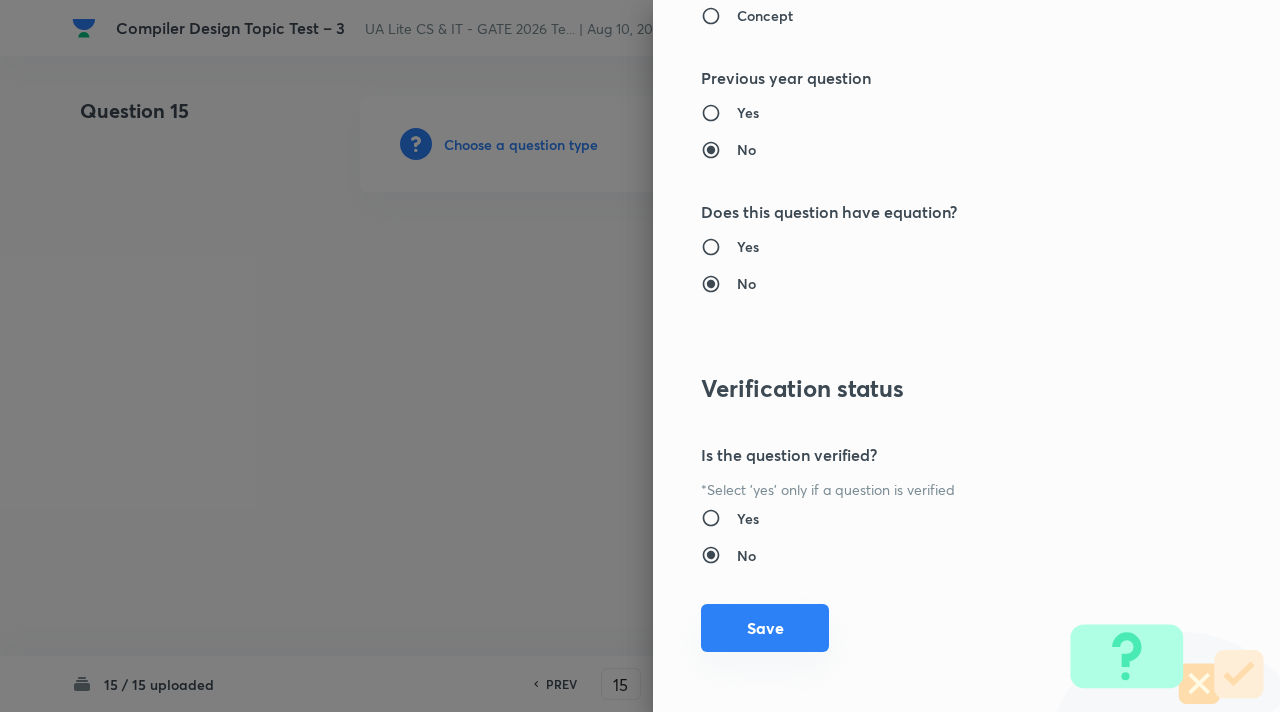 click on "Save" at bounding box center [765, 628] 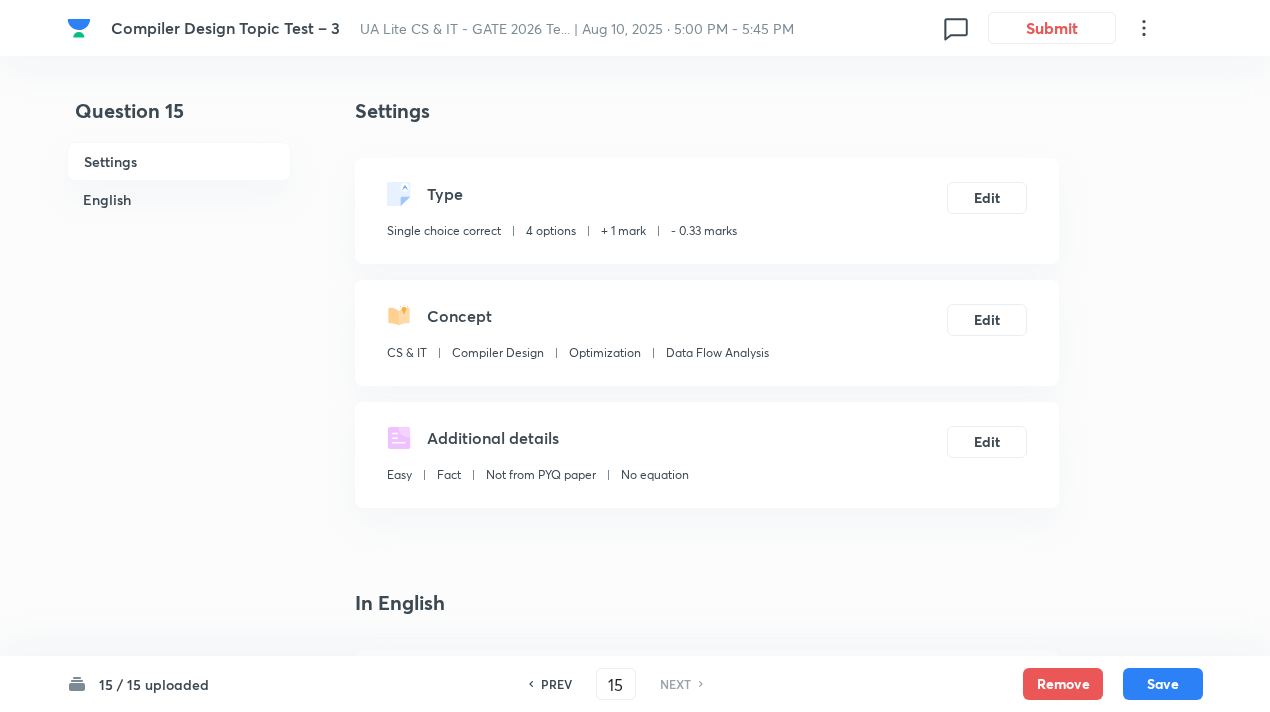scroll, scrollTop: 449, scrollLeft: 0, axis: vertical 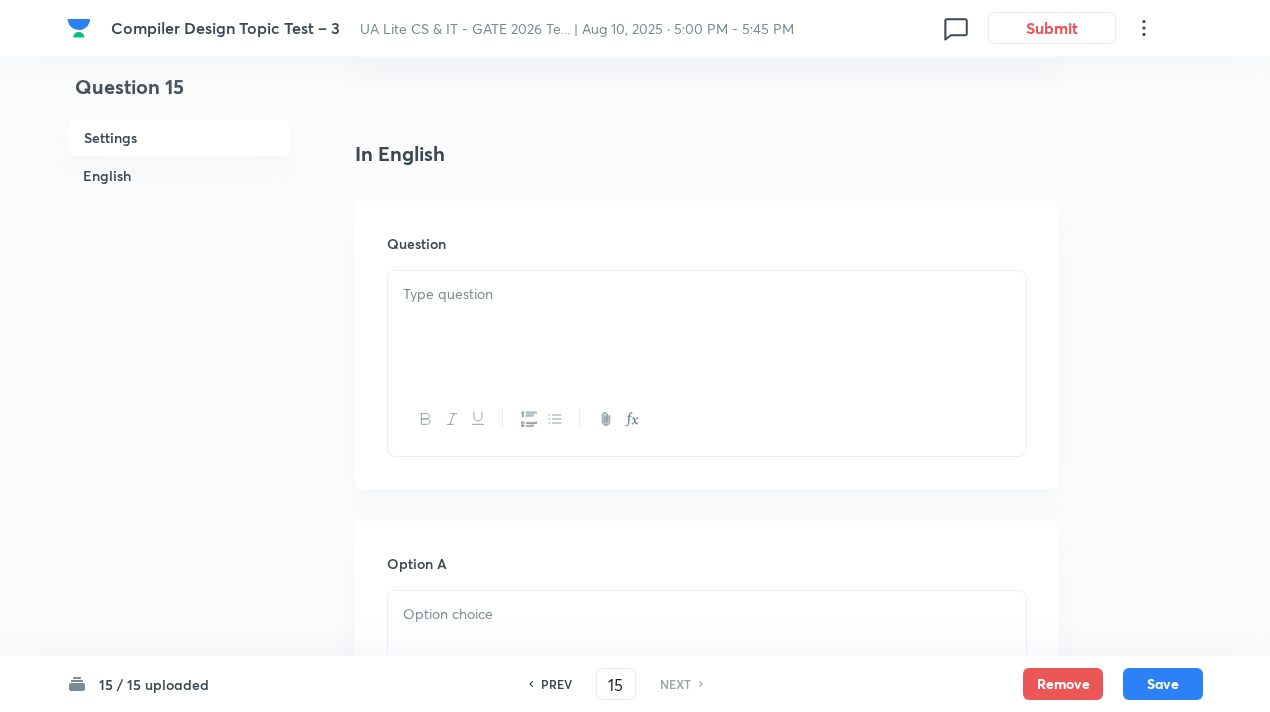 click at bounding box center [707, 327] 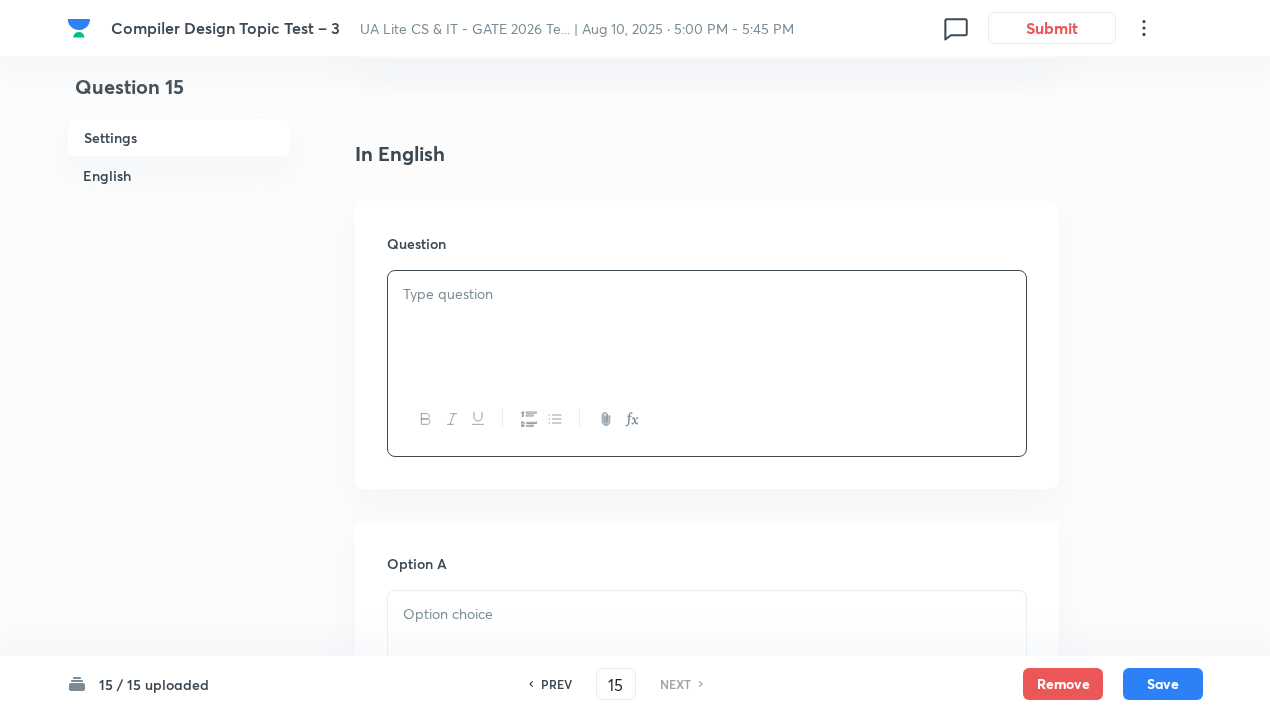 paste 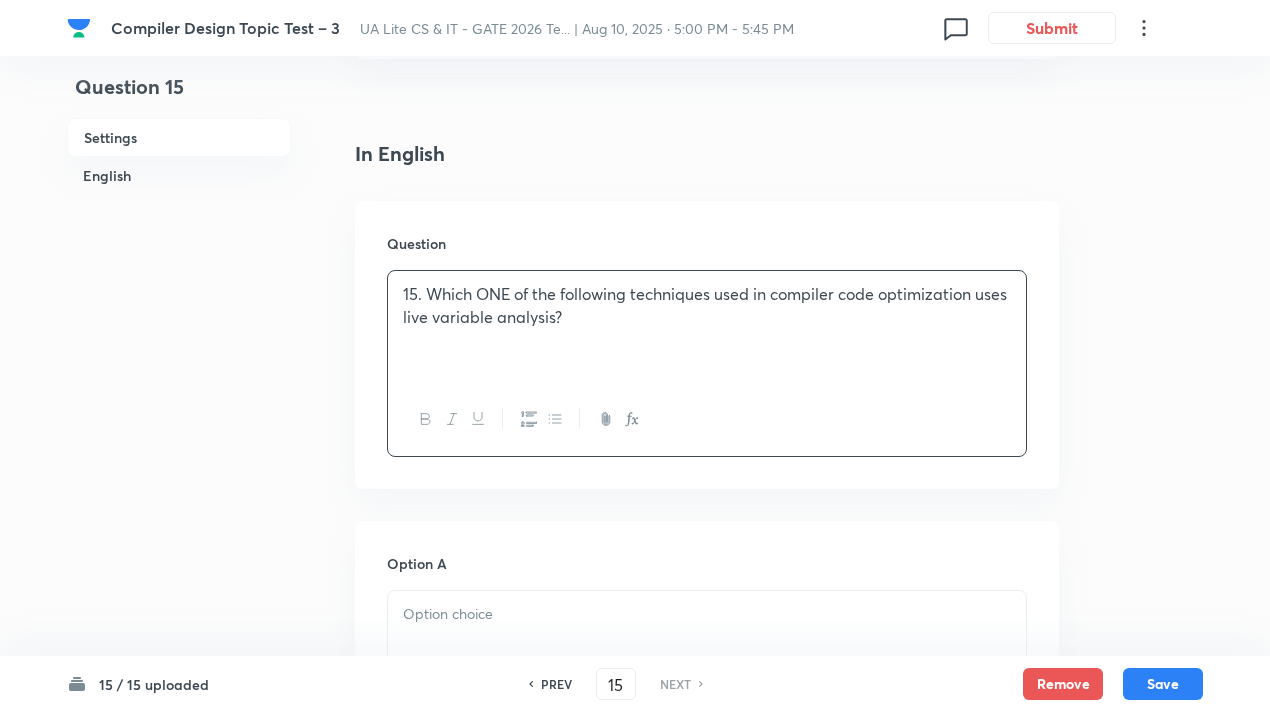 click on "15. Which ONE of the following techniques used in compiler code optimization uses live variable analysis?" at bounding box center [707, 305] 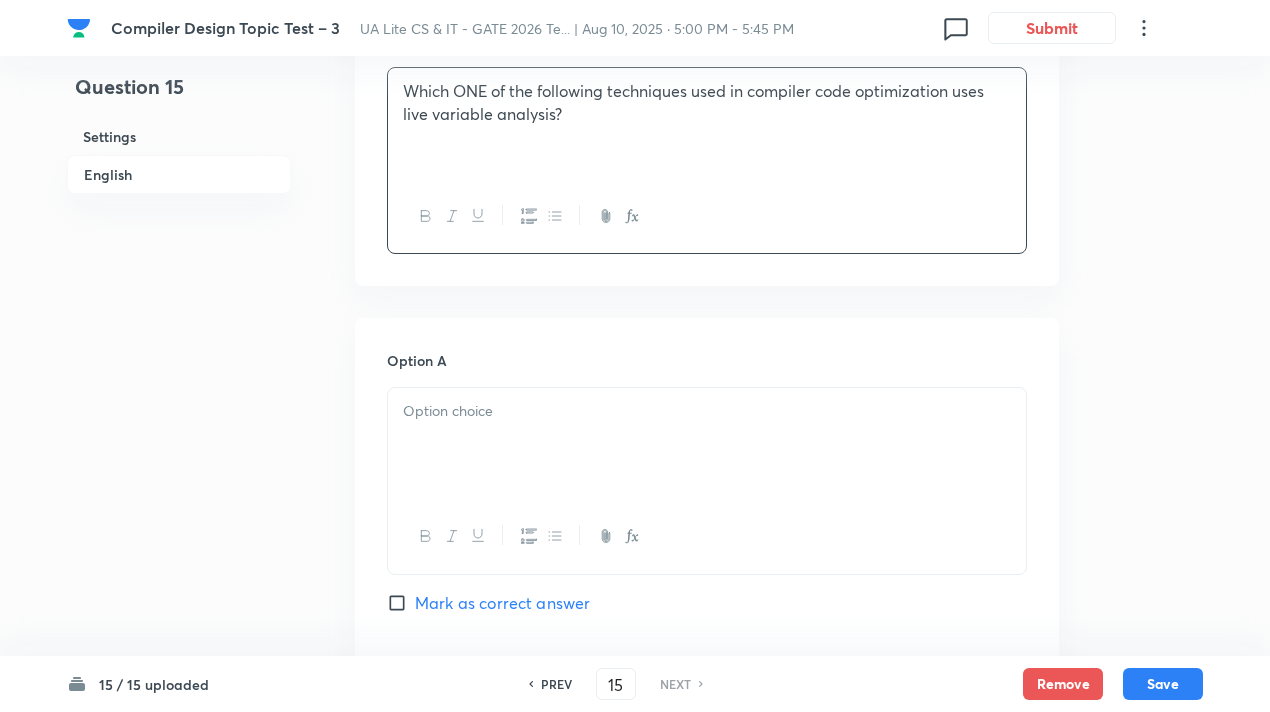scroll, scrollTop: 664, scrollLeft: 0, axis: vertical 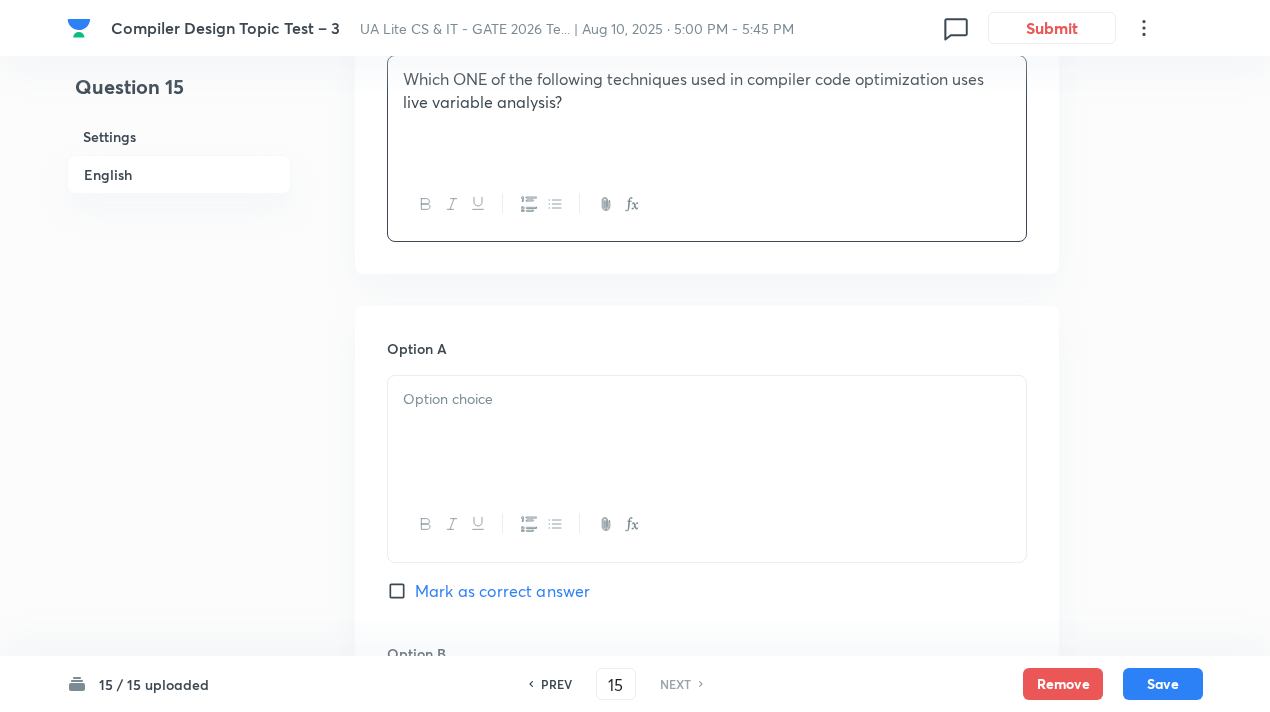 click at bounding box center (707, 399) 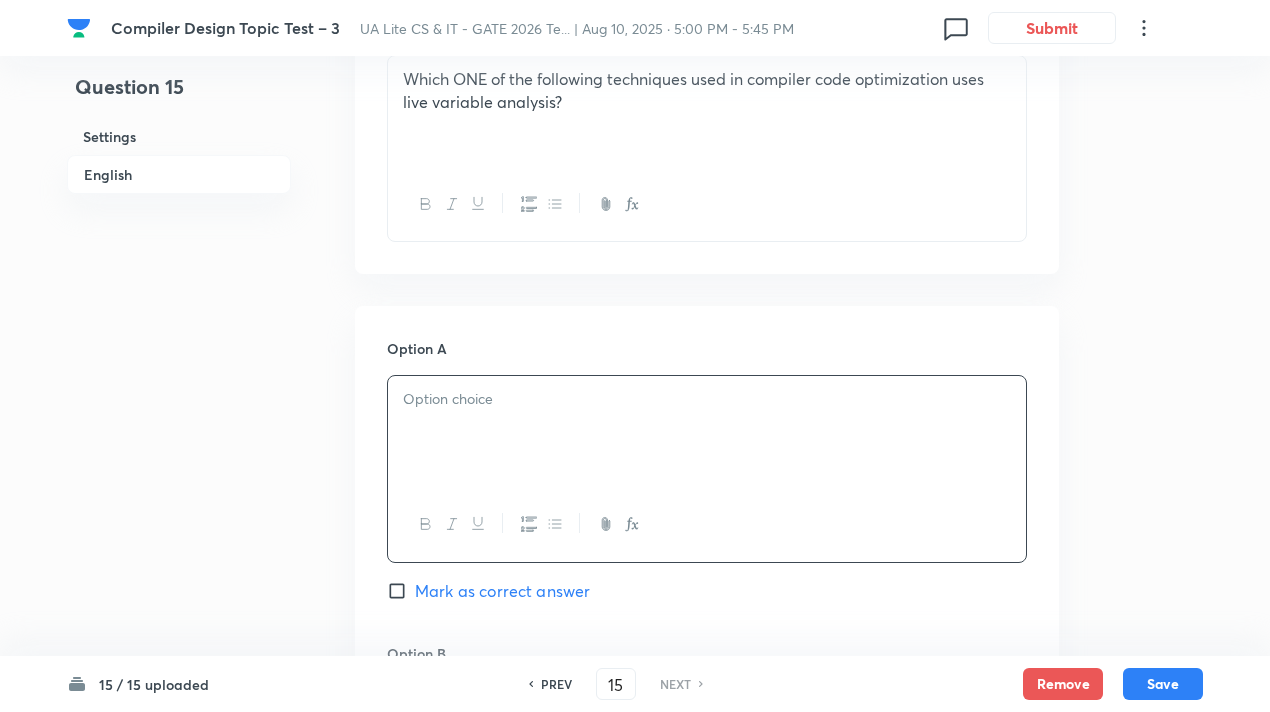 paste 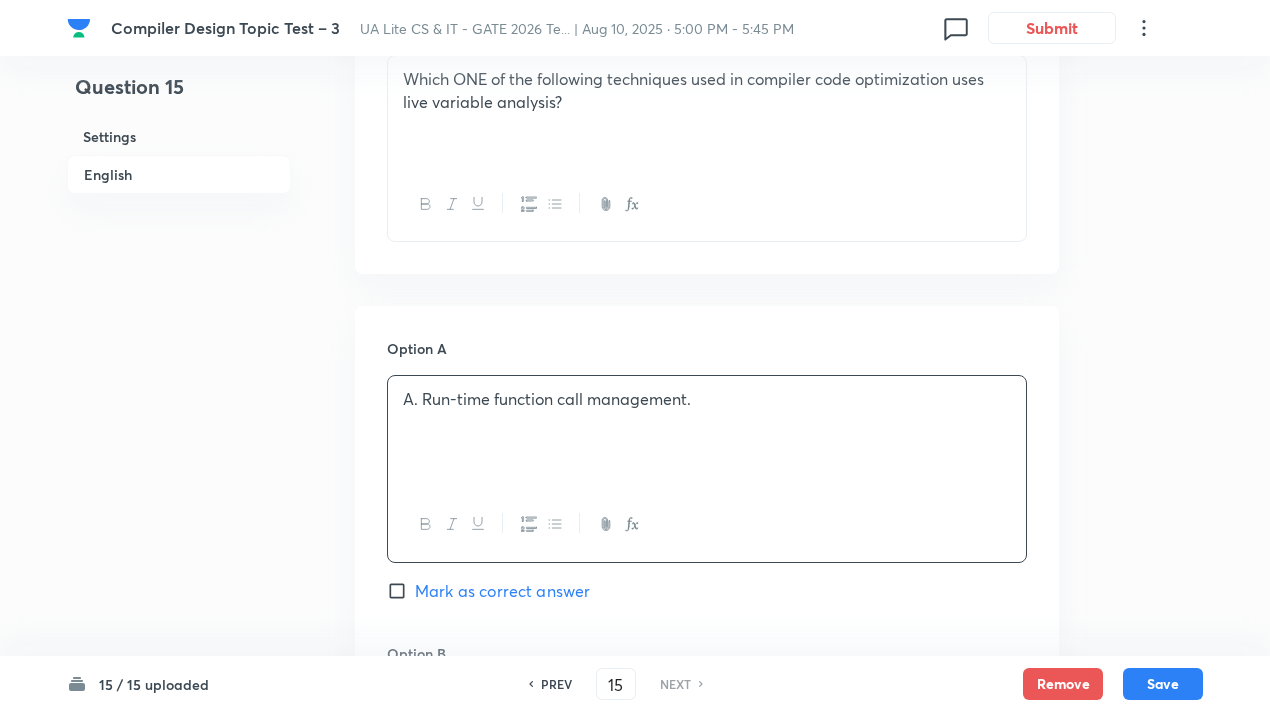 click on "A. Run-time function call management." at bounding box center (707, 399) 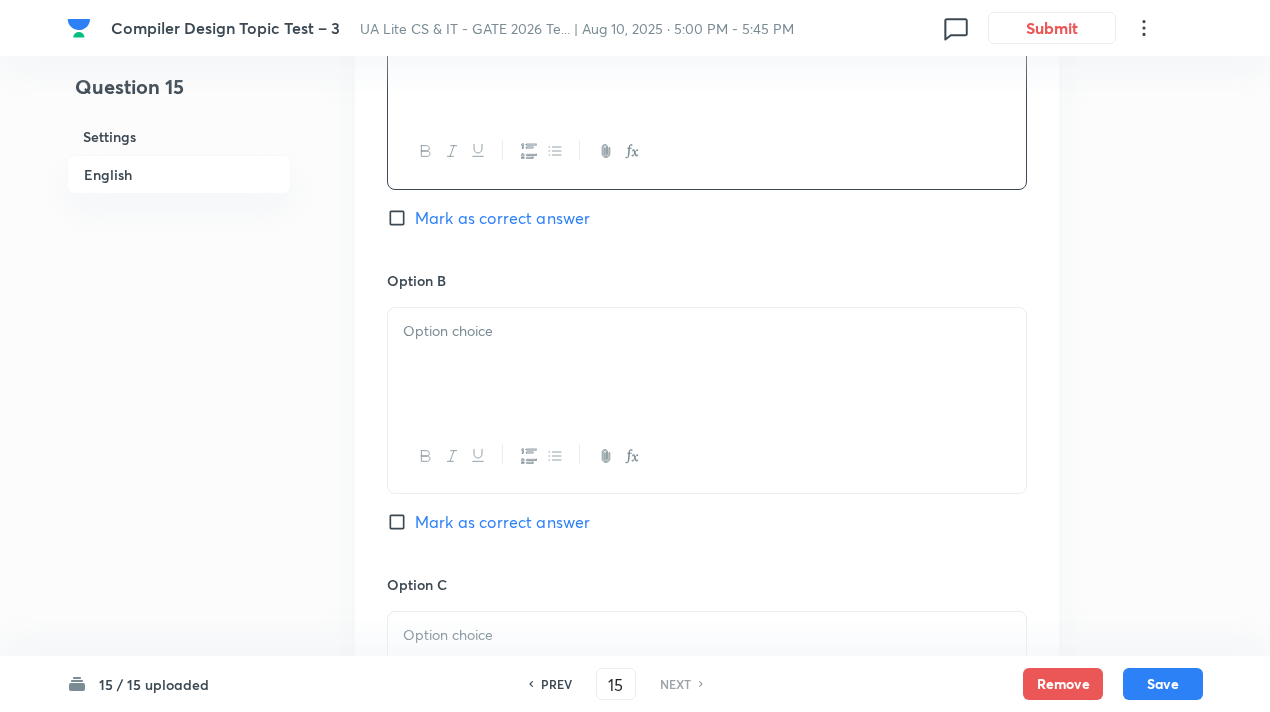 scroll, scrollTop: 1038, scrollLeft: 0, axis: vertical 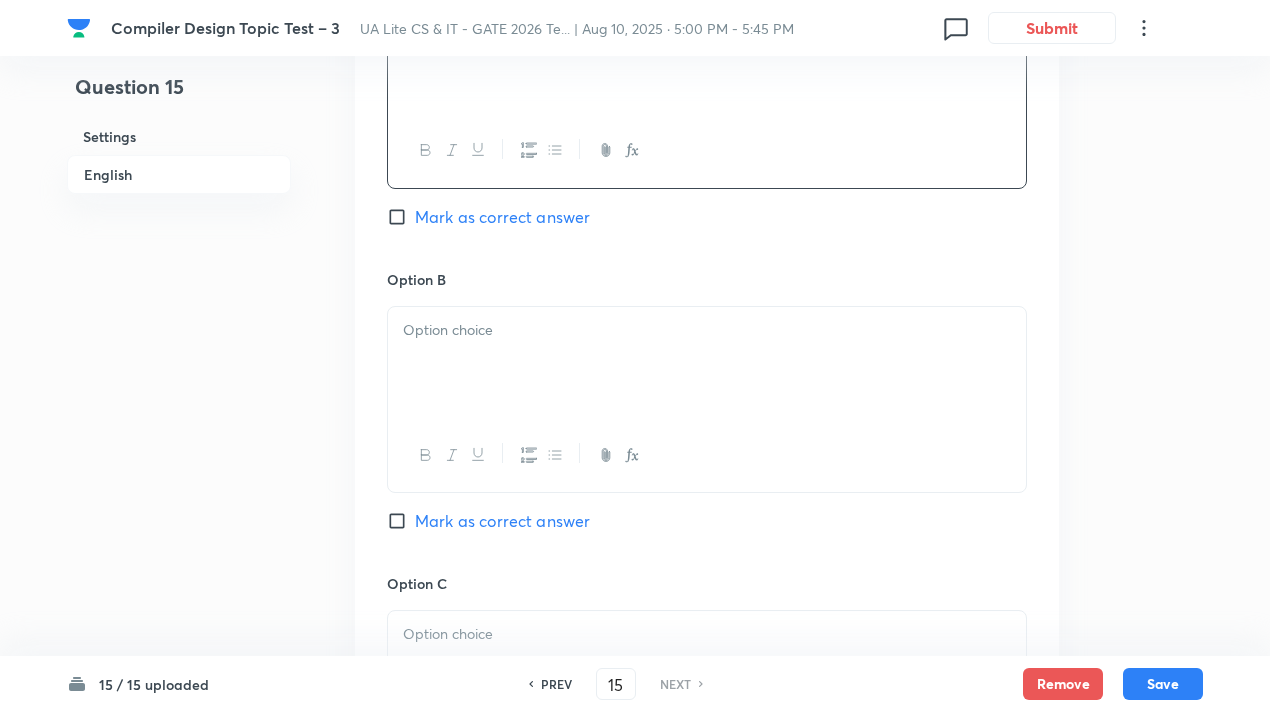 click at bounding box center [707, 330] 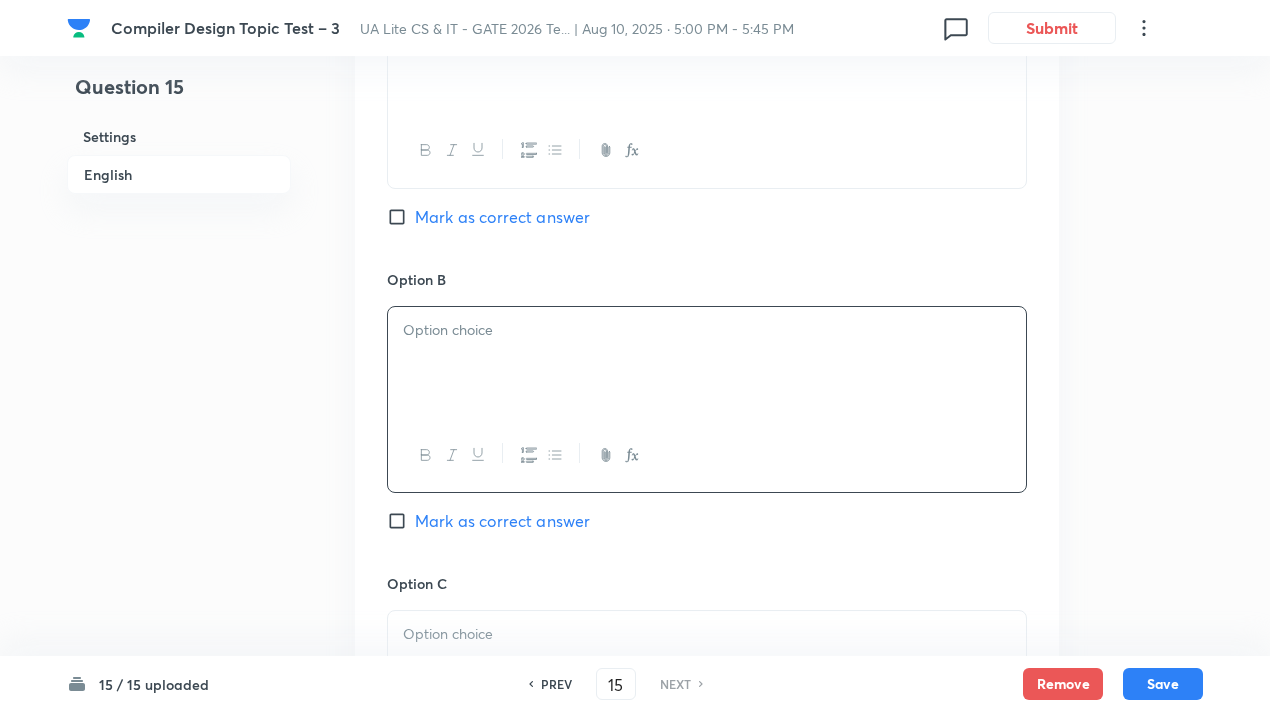 paste 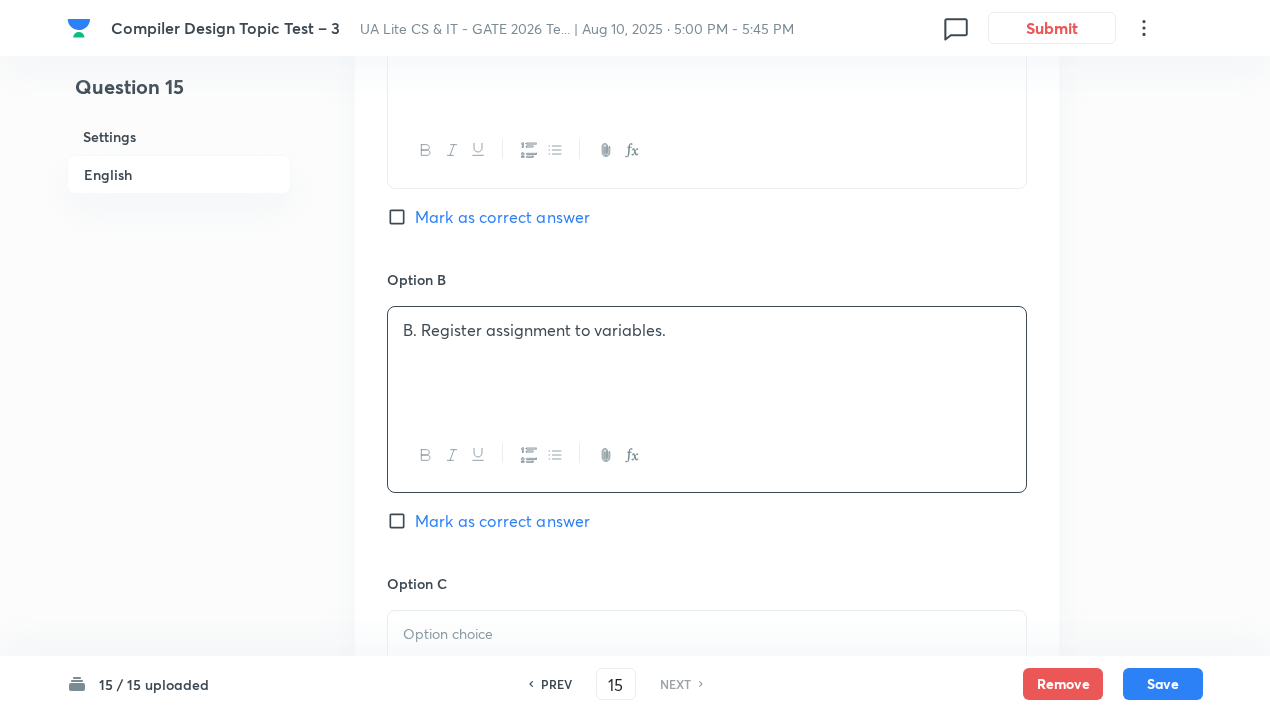 click on "B. Register assignment to variables." at bounding box center [707, 363] 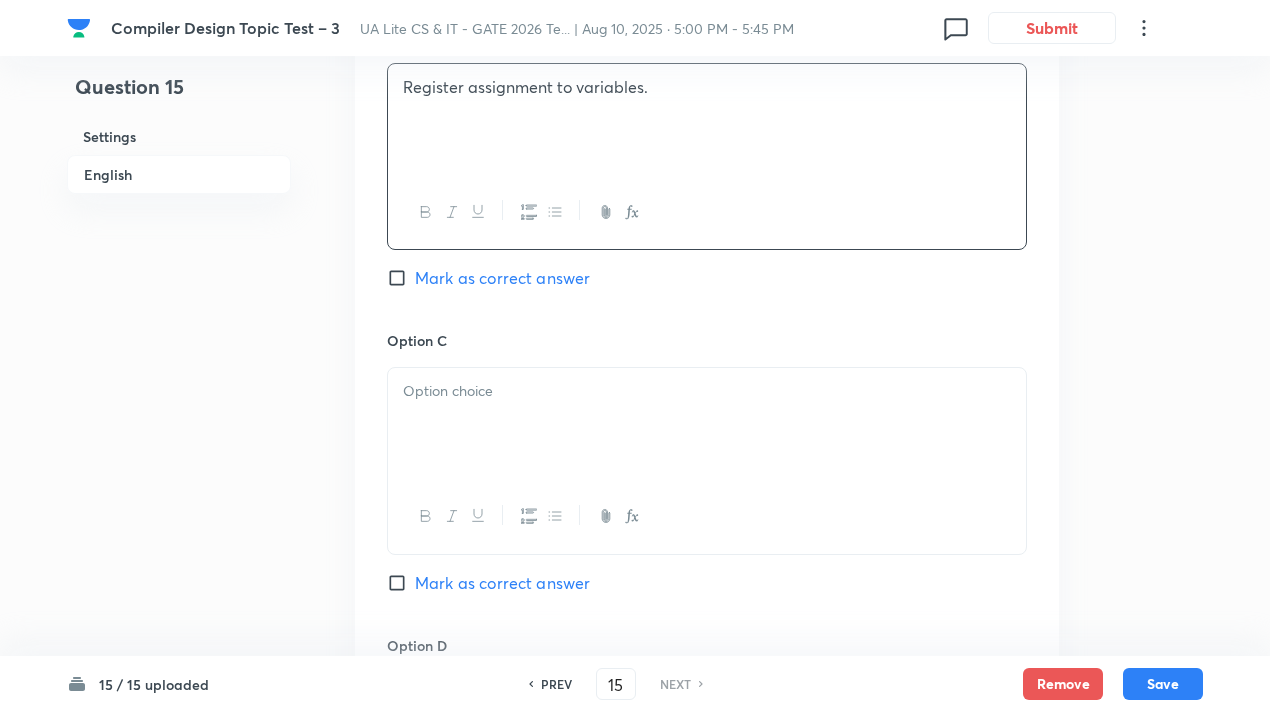 scroll, scrollTop: 1282, scrollLeft: 0, axis: vertical 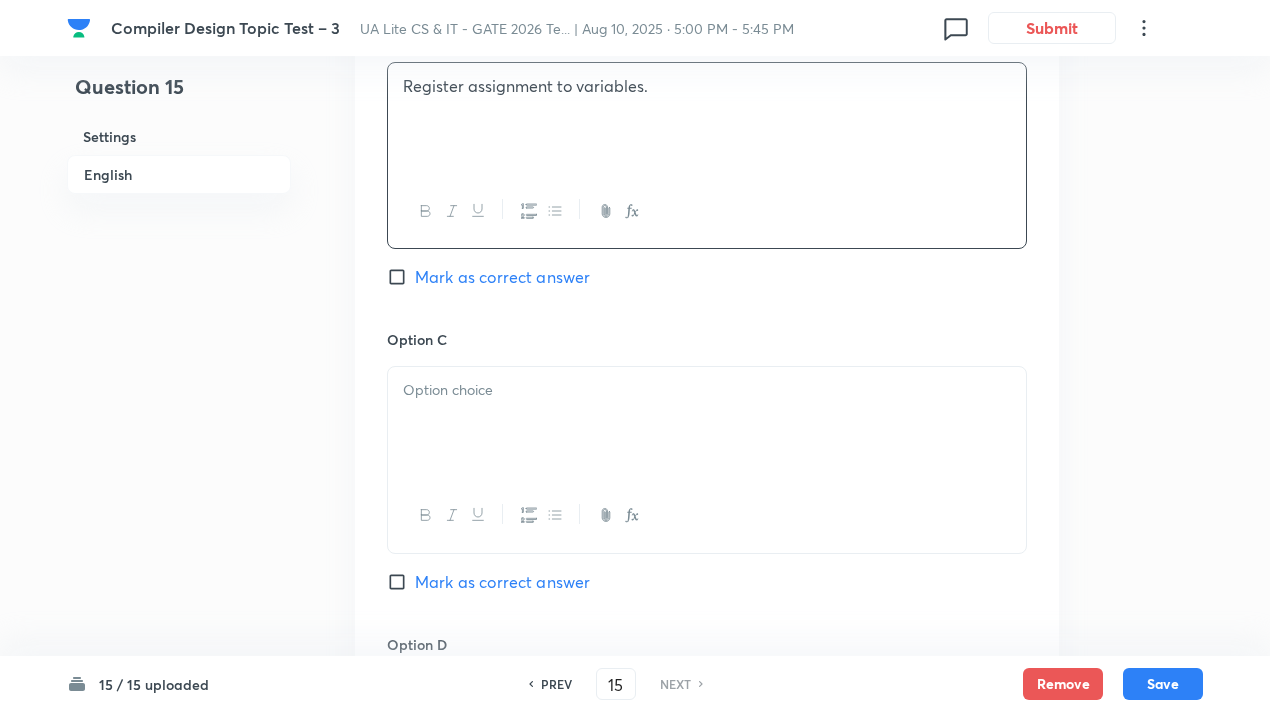 click at bounding box center [707, 423] 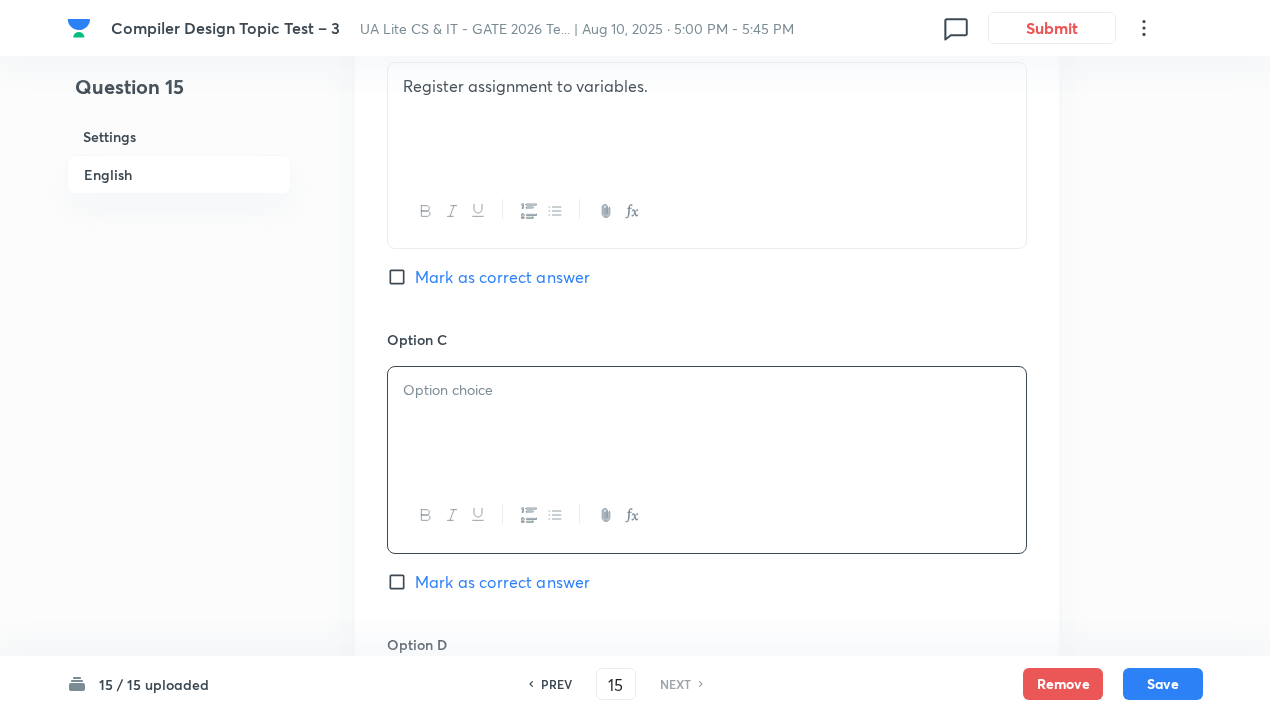 paste 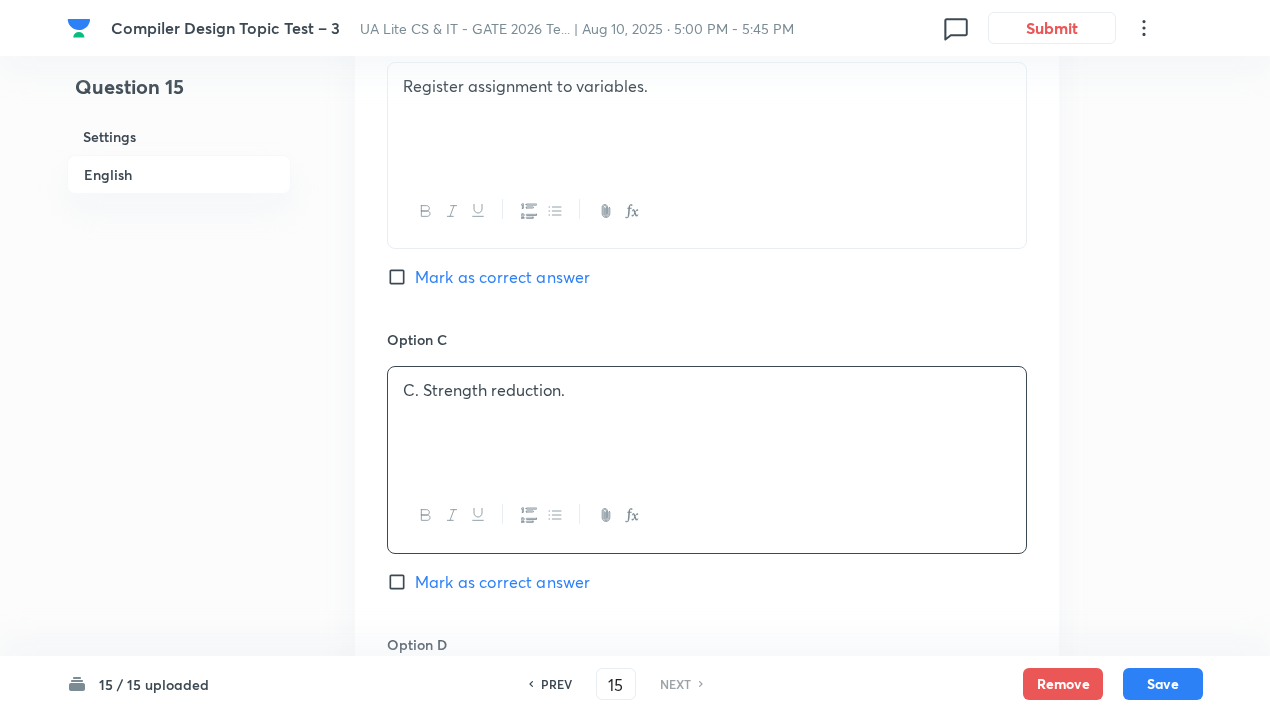 click on "C. Strength reduction." at bounding box center (707, 390) 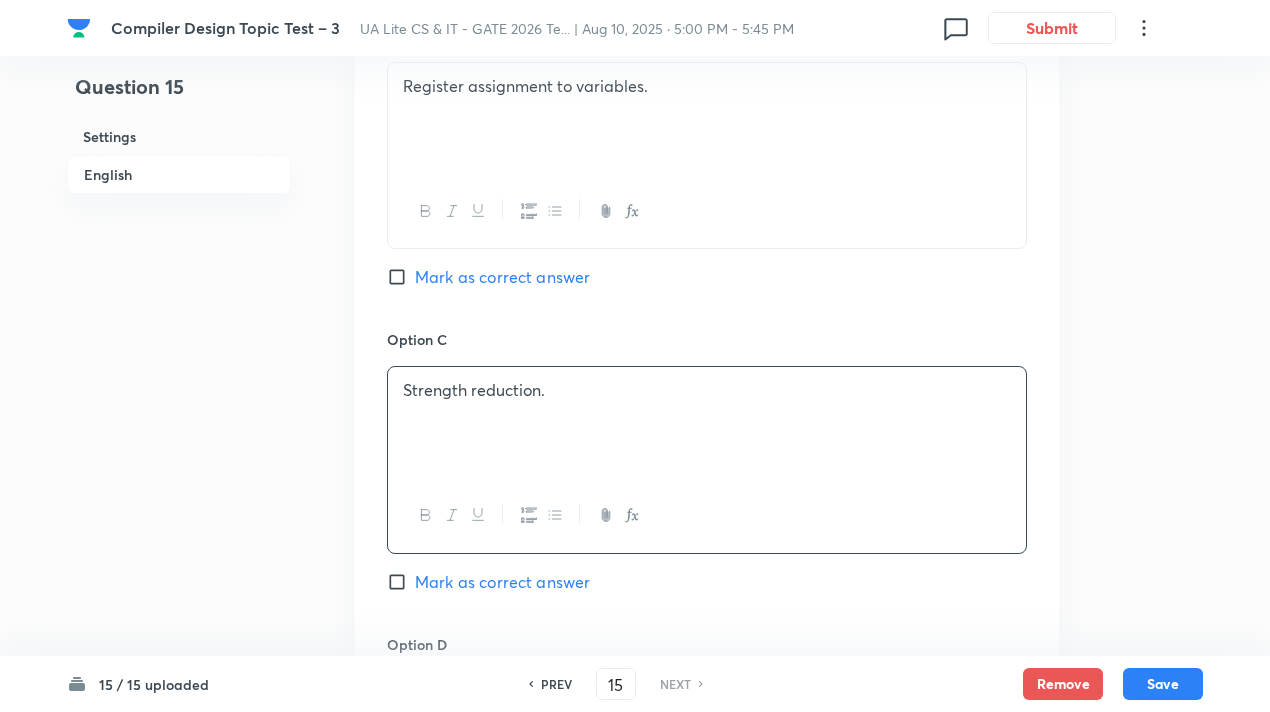 scroll, scrollTop: 1484, scrollLeft: 0, axis: vertical 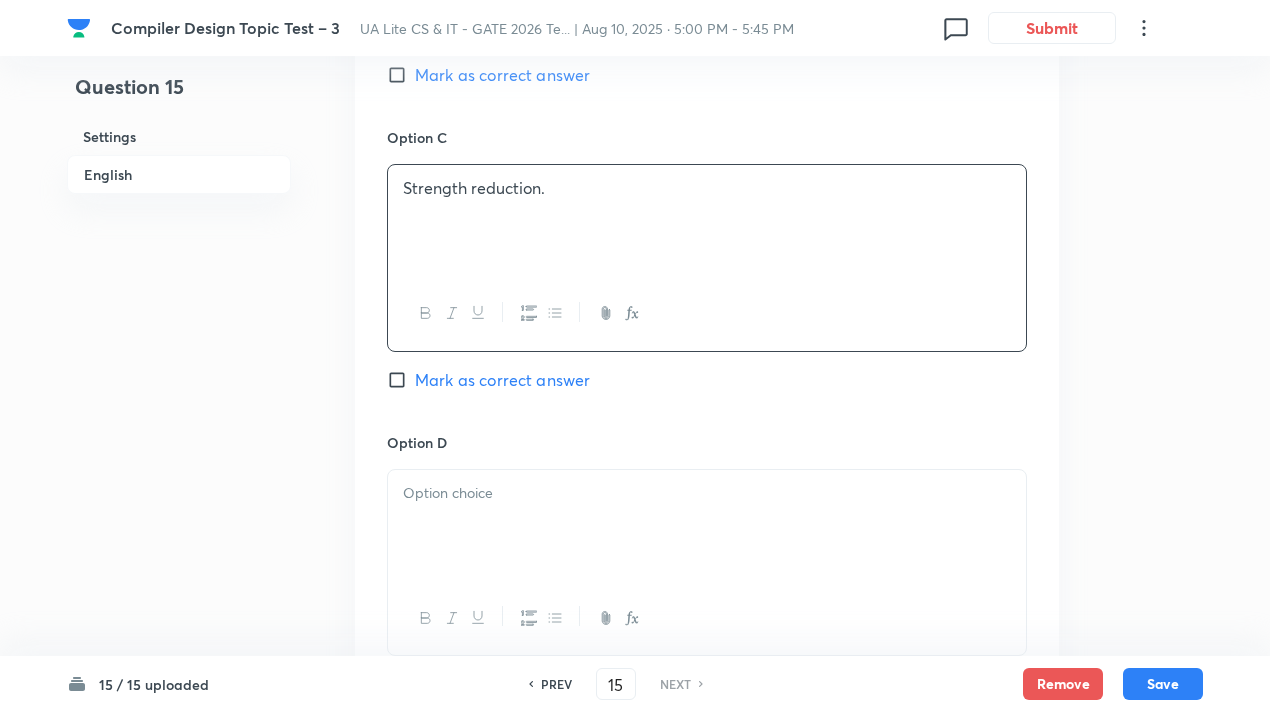 click at bounding box center (707, 526) 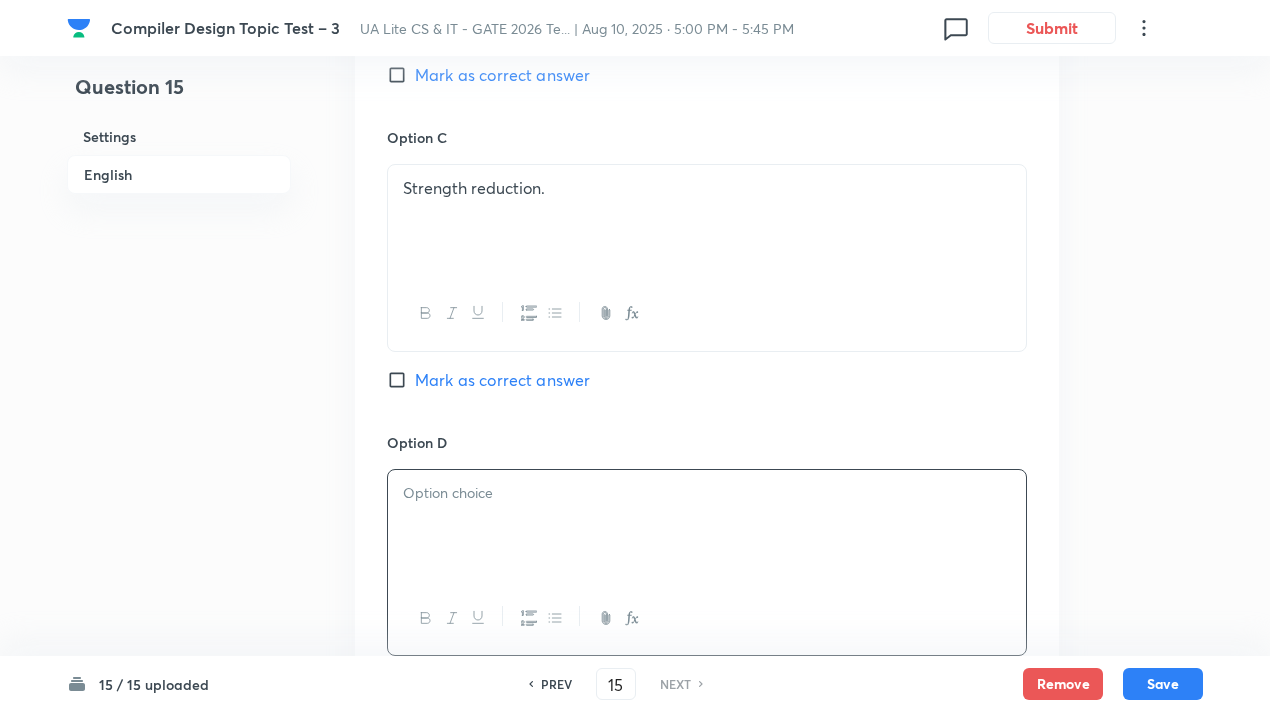 paste 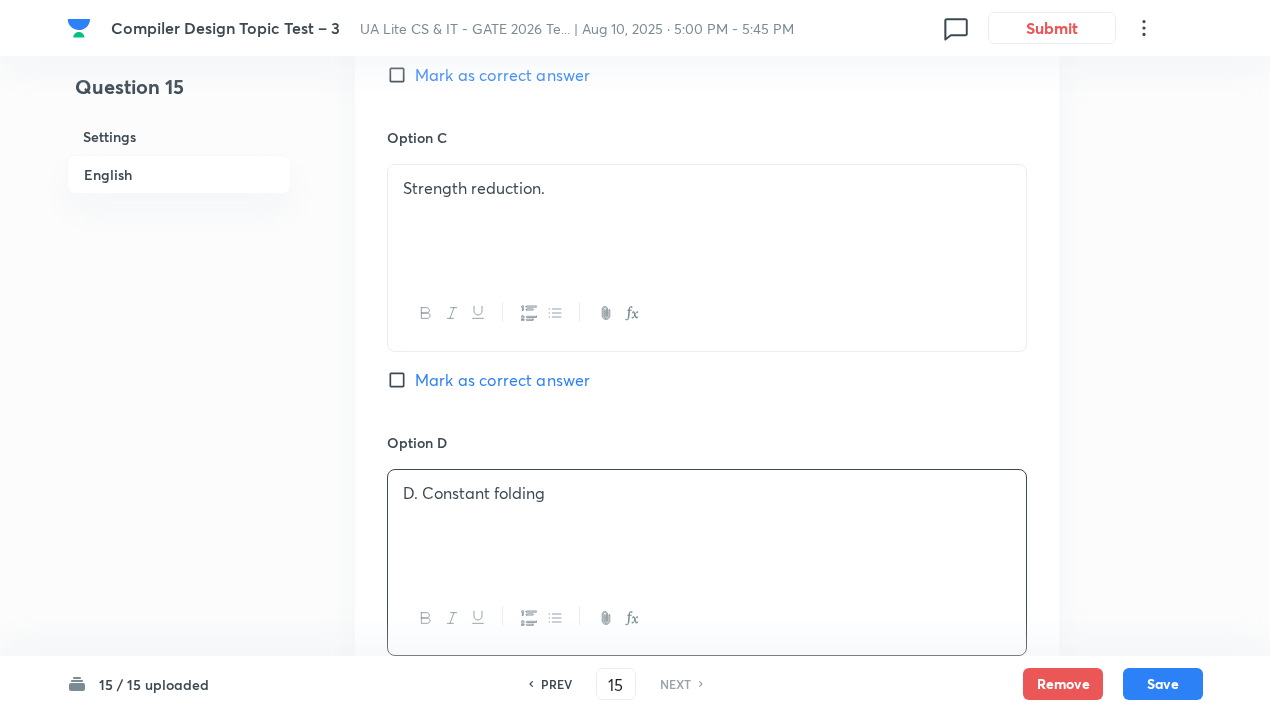 click on "D. Constant folding" at bounding box center [707, 493] 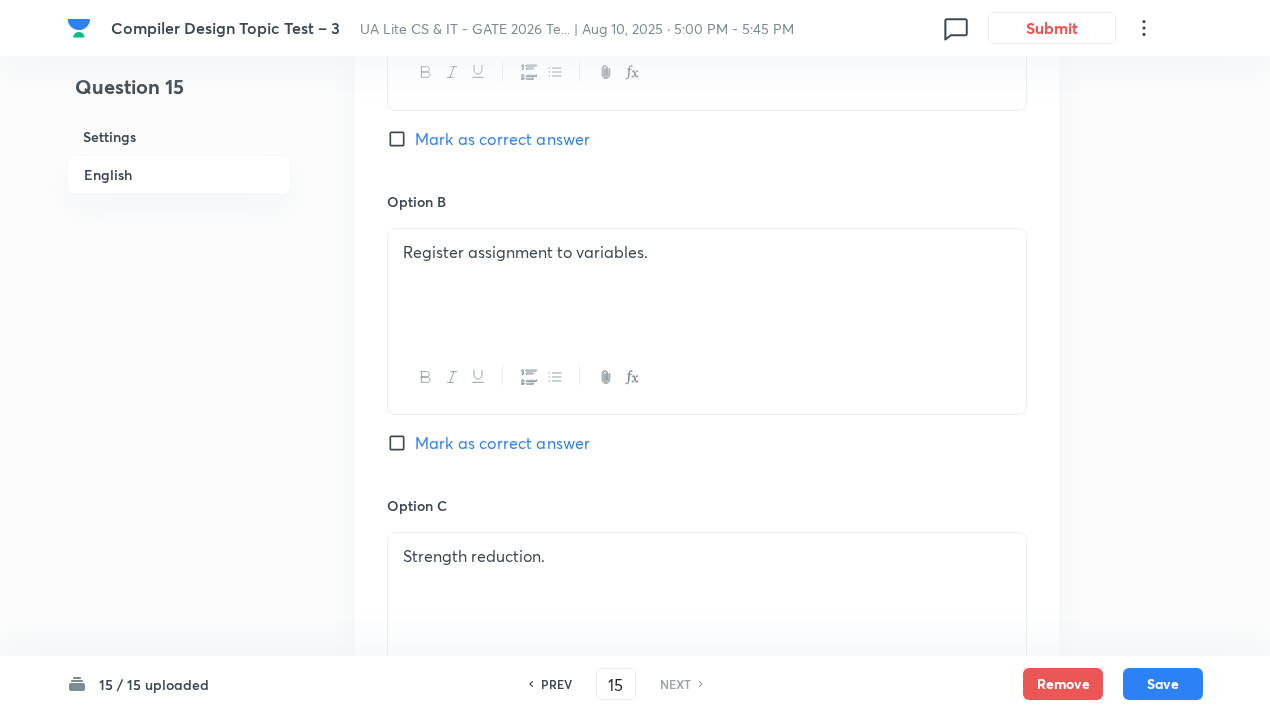 scroll, scrollTop: 1112, scrollLeft: 0, axis: vertical 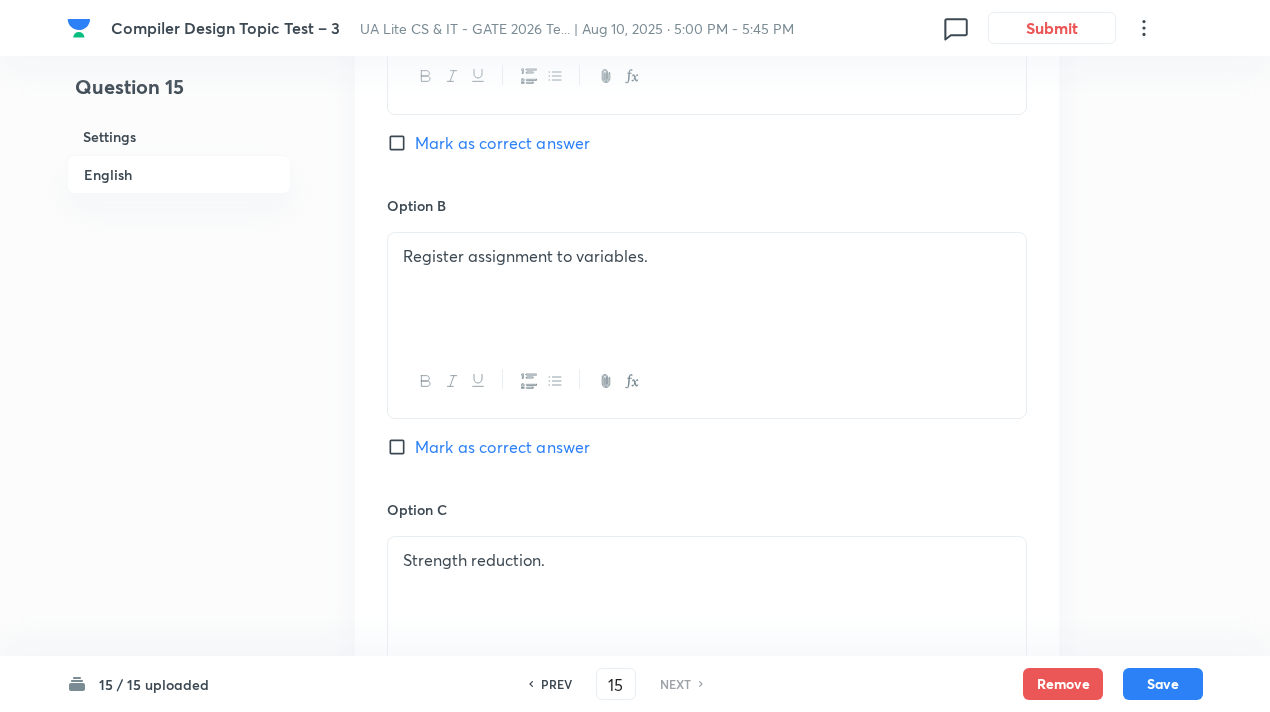 click on "Mark as correct answer" at bounding box center [401, 447] 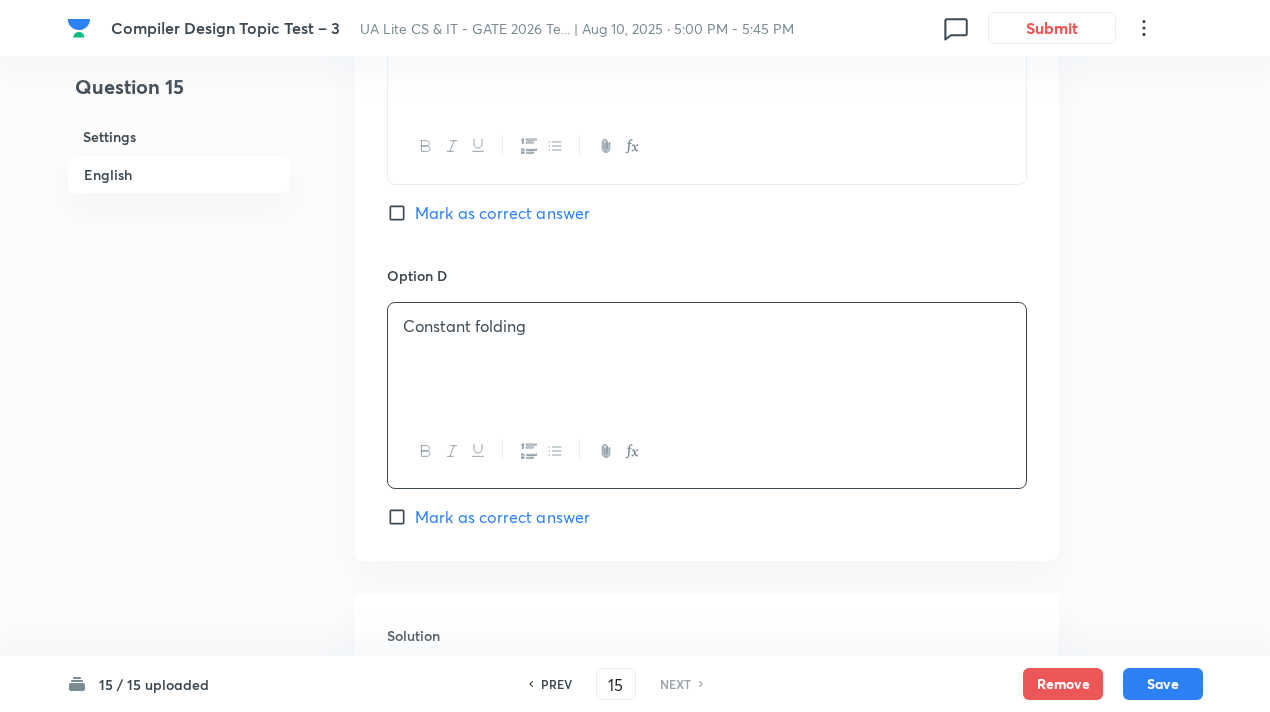 scroll, scrollTop: 1884, scrollLeft: 0, axis: vertical 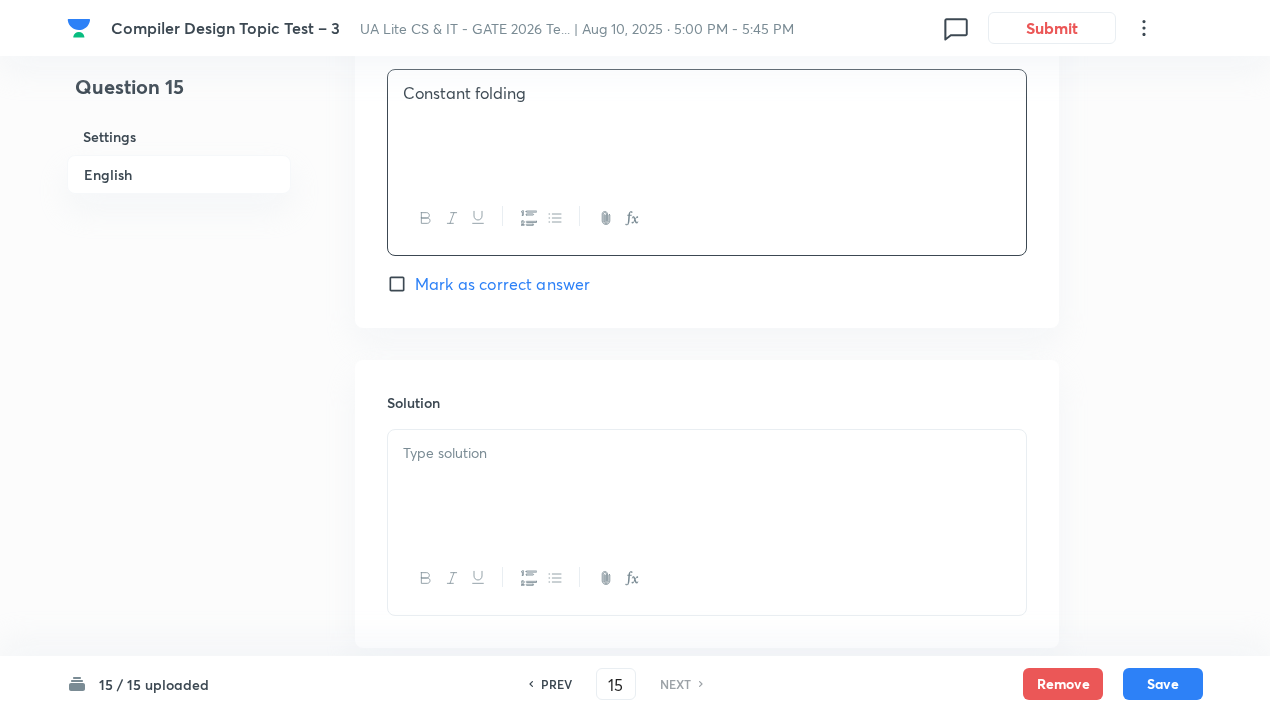 click at bounding box center [707, 453] 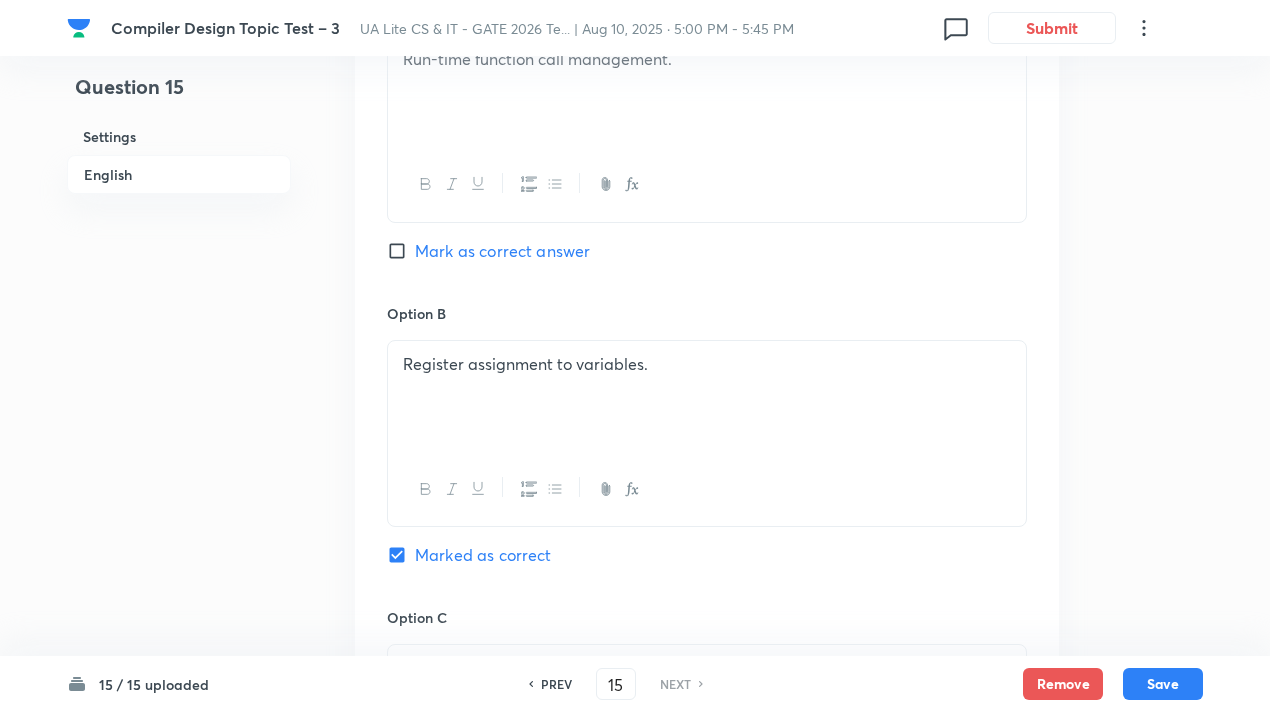 scroll, scrollTop: 1002, scrollLeft: 0, axis: vertical 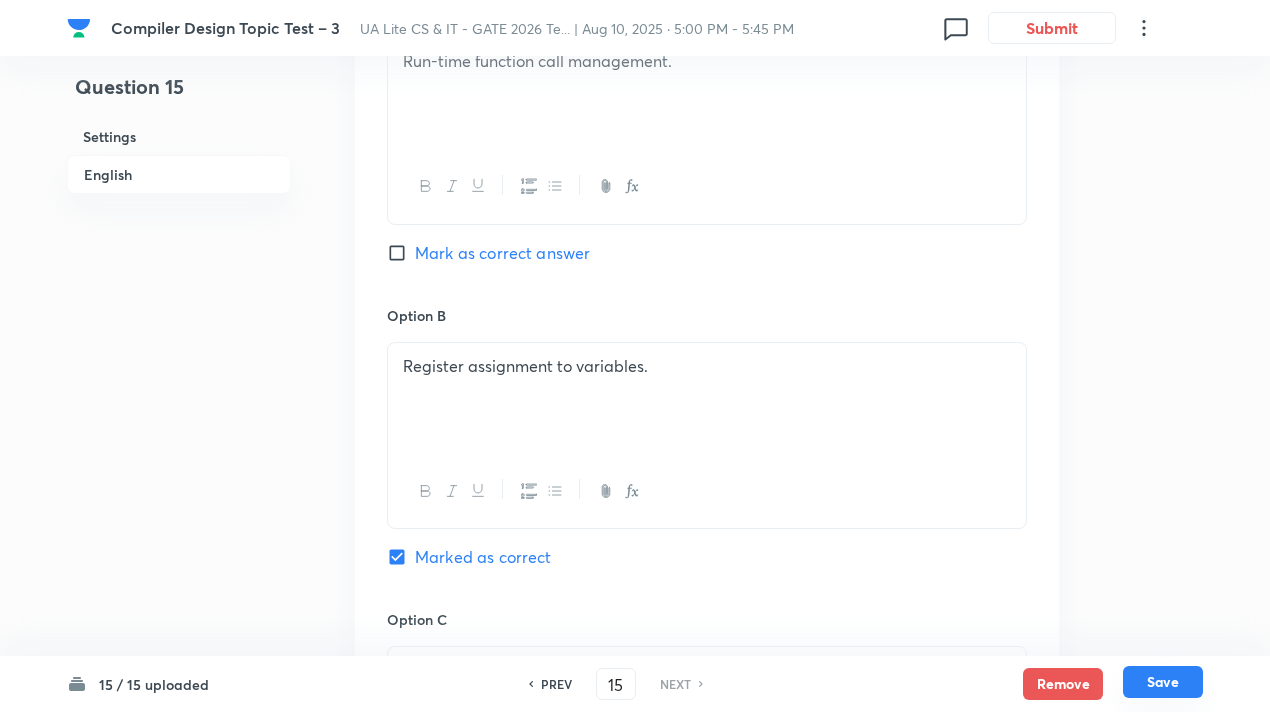 click on "Save" at bounding box center [1163, 682] 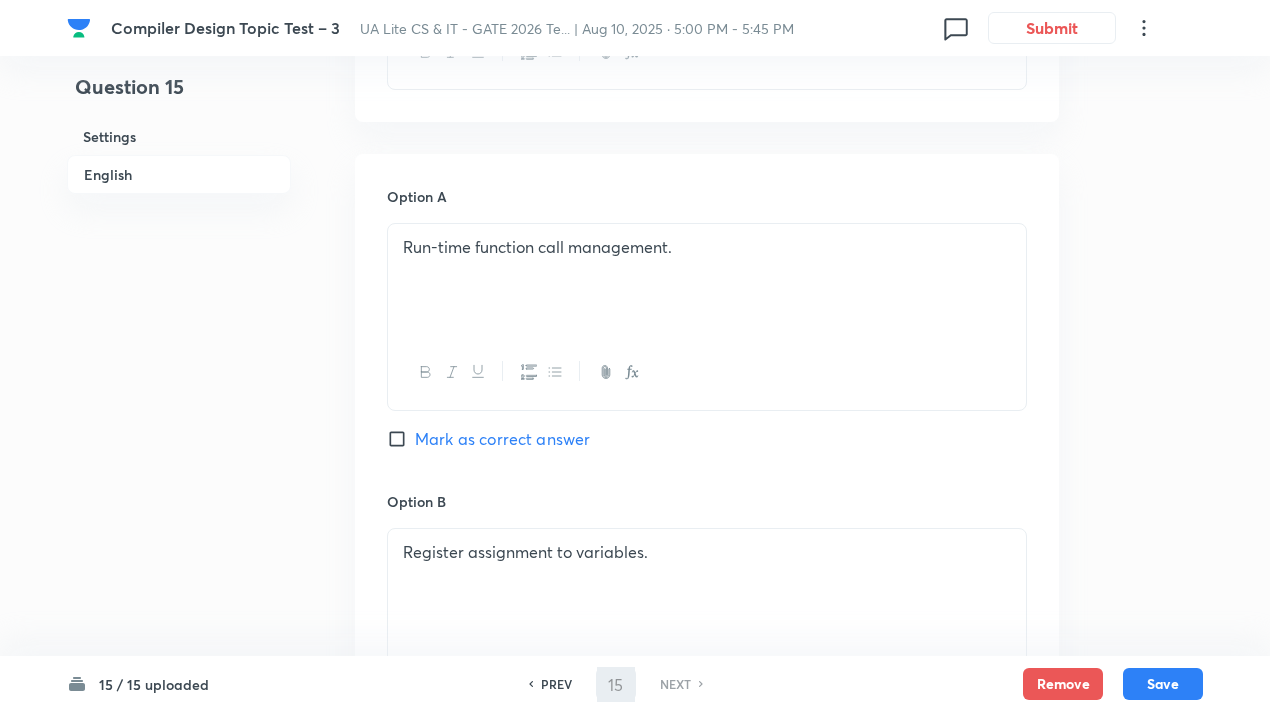 scroll, scrollTop: 808, scrollLeft: 0, axis: vertical 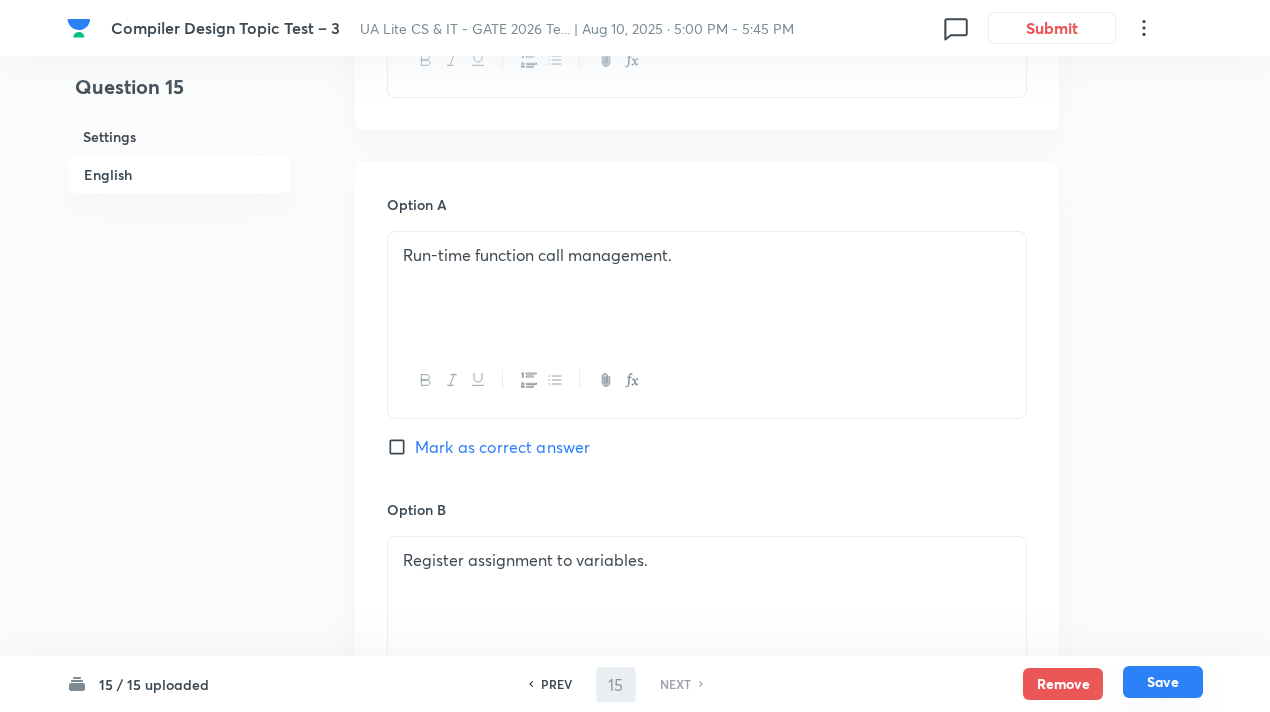 click on "Save" at bounding box center (1163, 682) 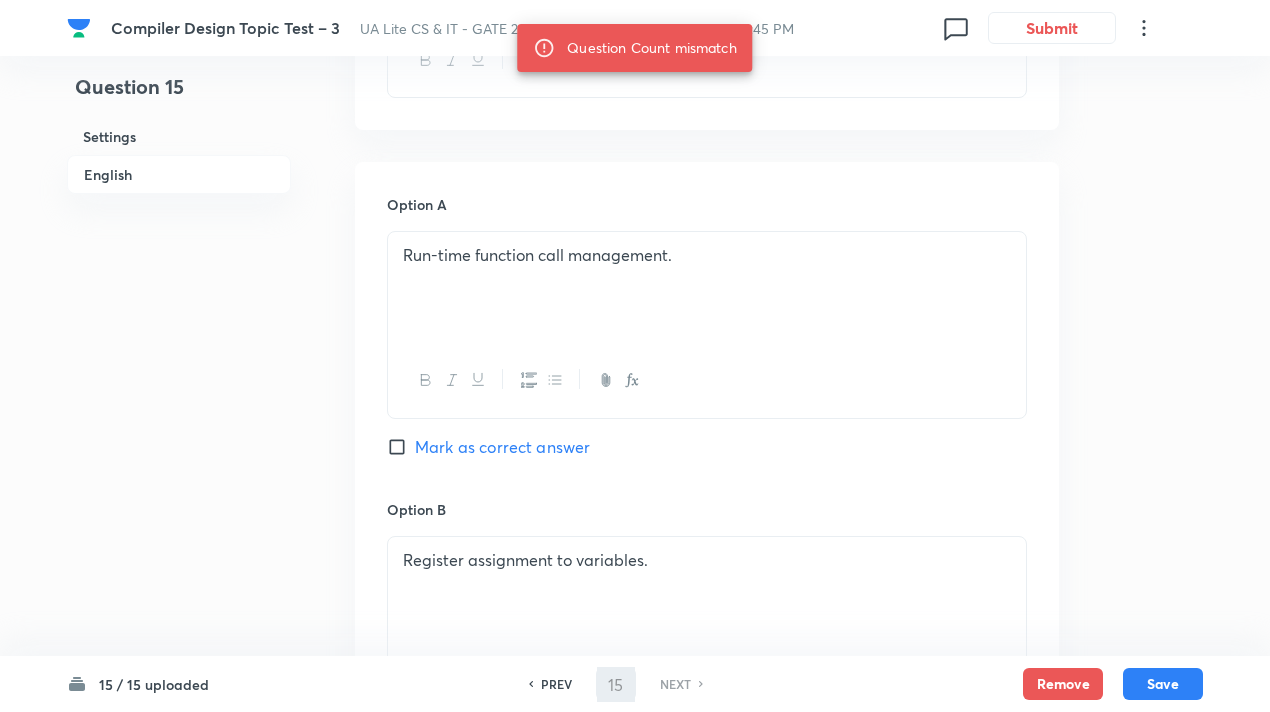 type 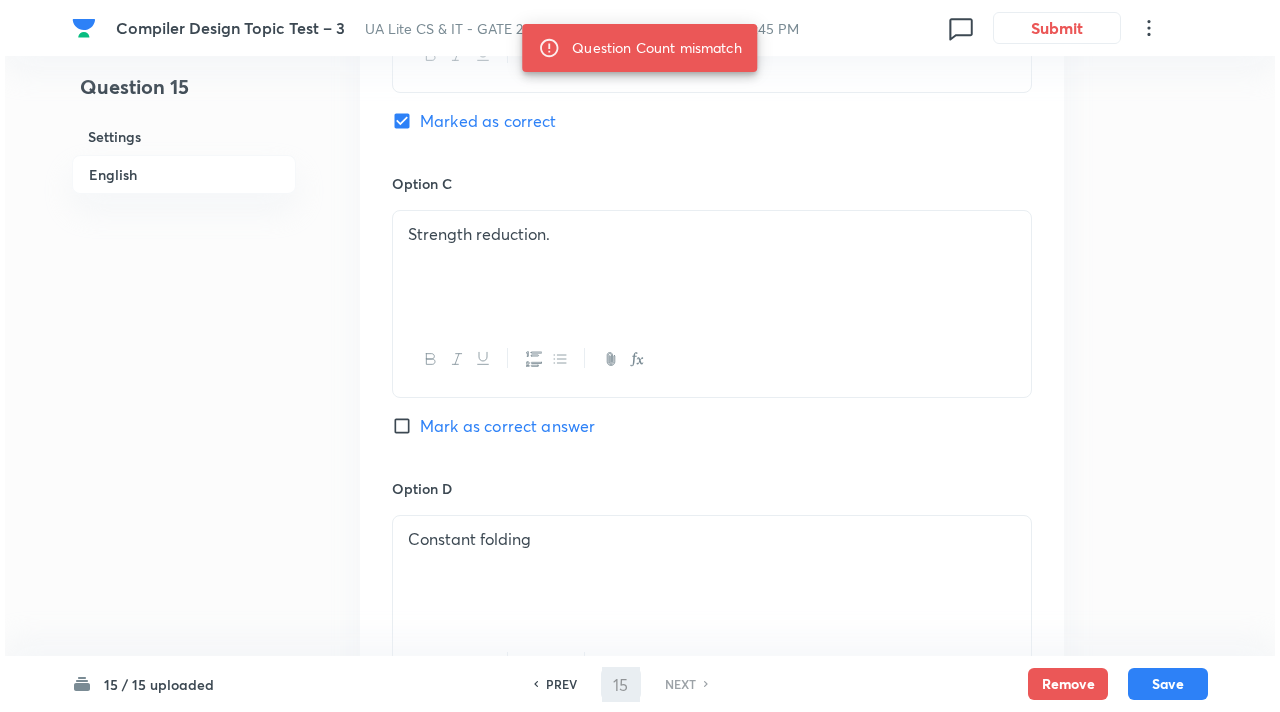 scroll, scrollTop: 1490, scrollLeft: 0, axis: vertical 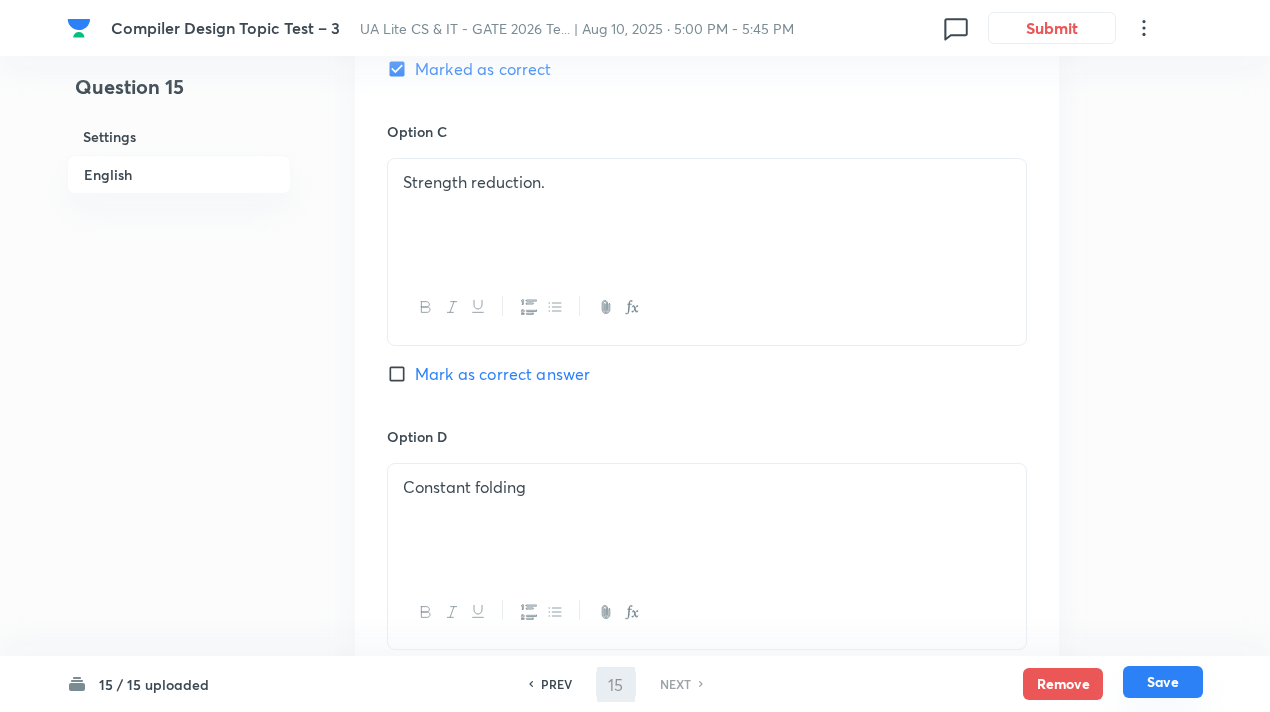 click on "Save" at bounding box center [1163, 682] 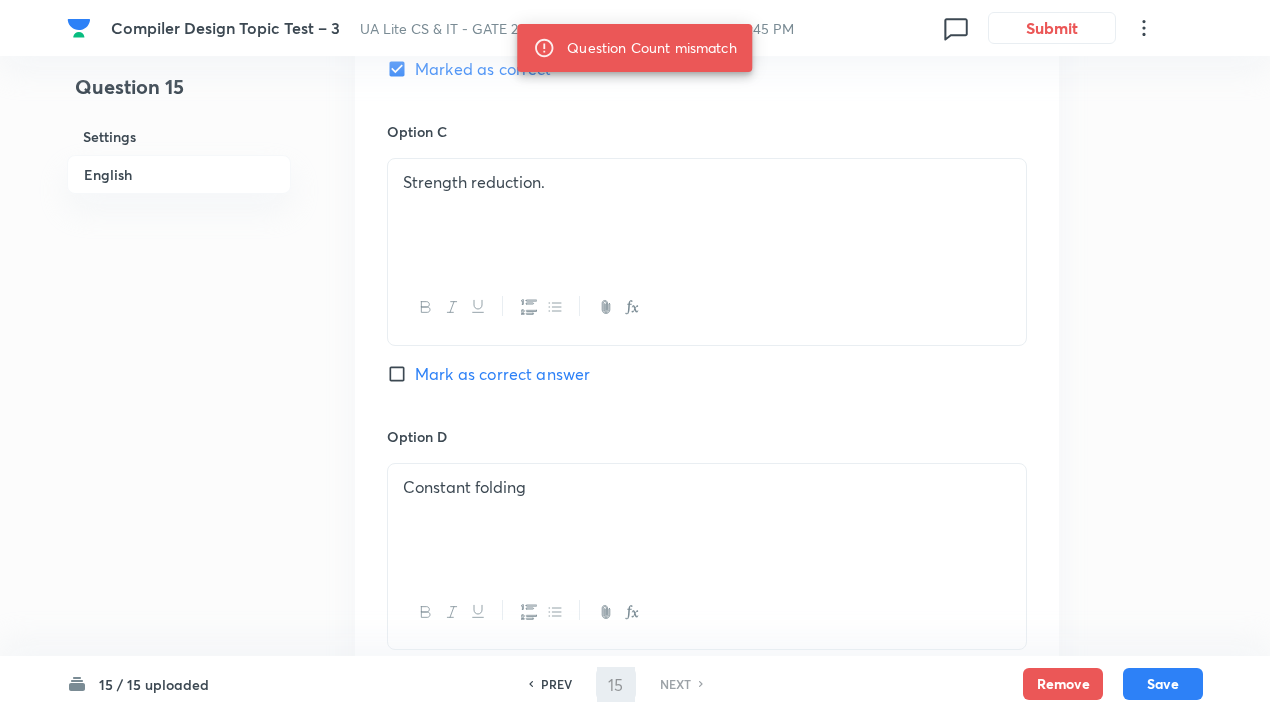 click on "PREV" at bounding box center (556, 684) 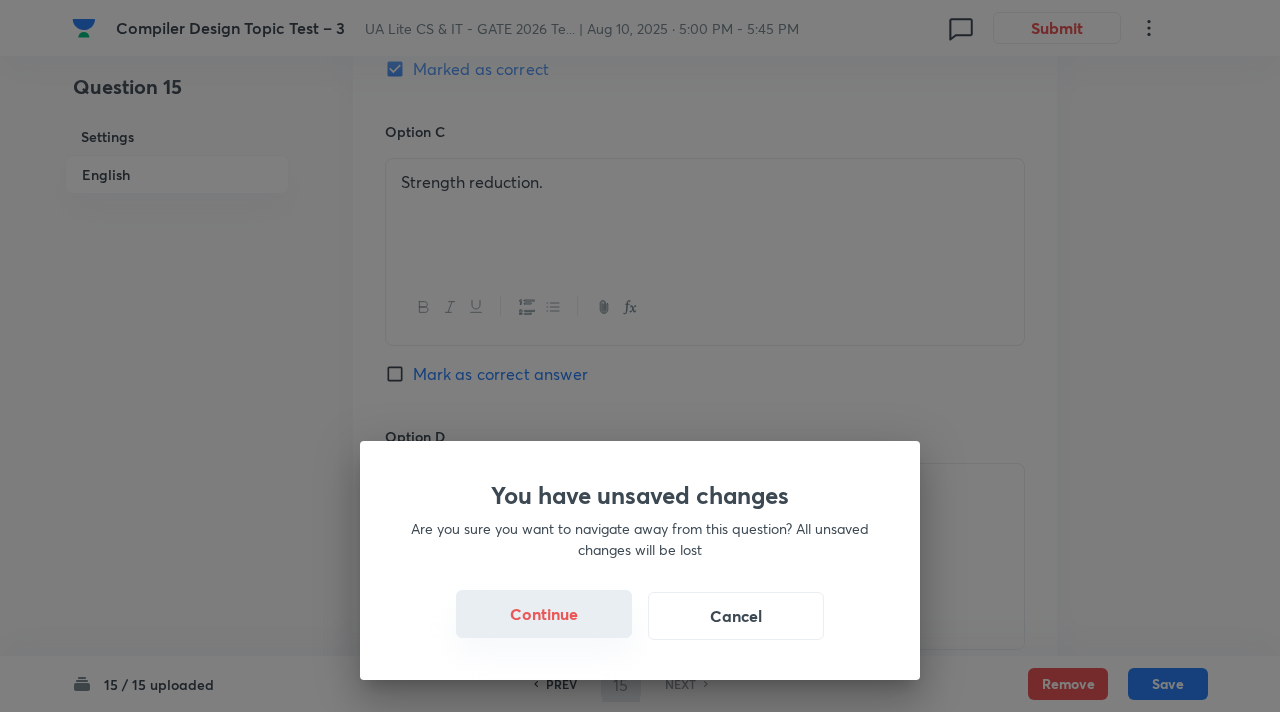 click on "Continue" at bounding box center (544, 614) 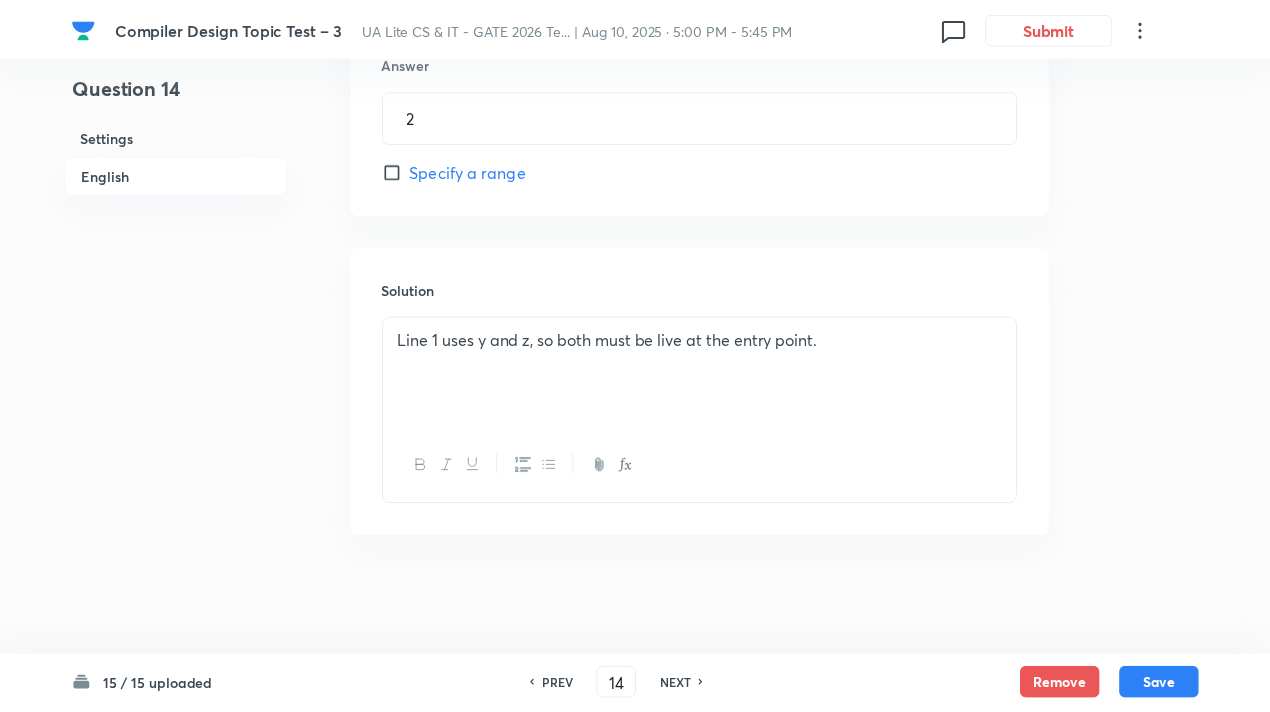 scroll, scrollTop: 1018, scrollLeft: 0, axis: vertical 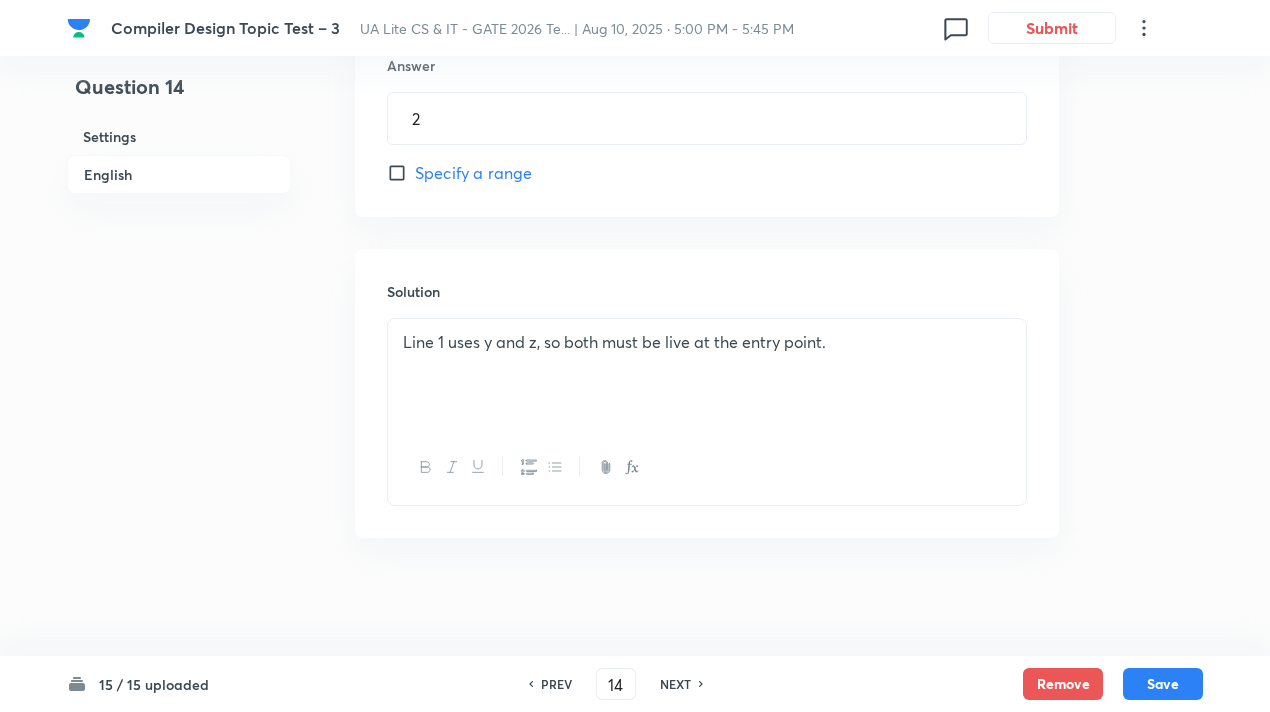 click on "NEXT" at bounding box center (675, 684) 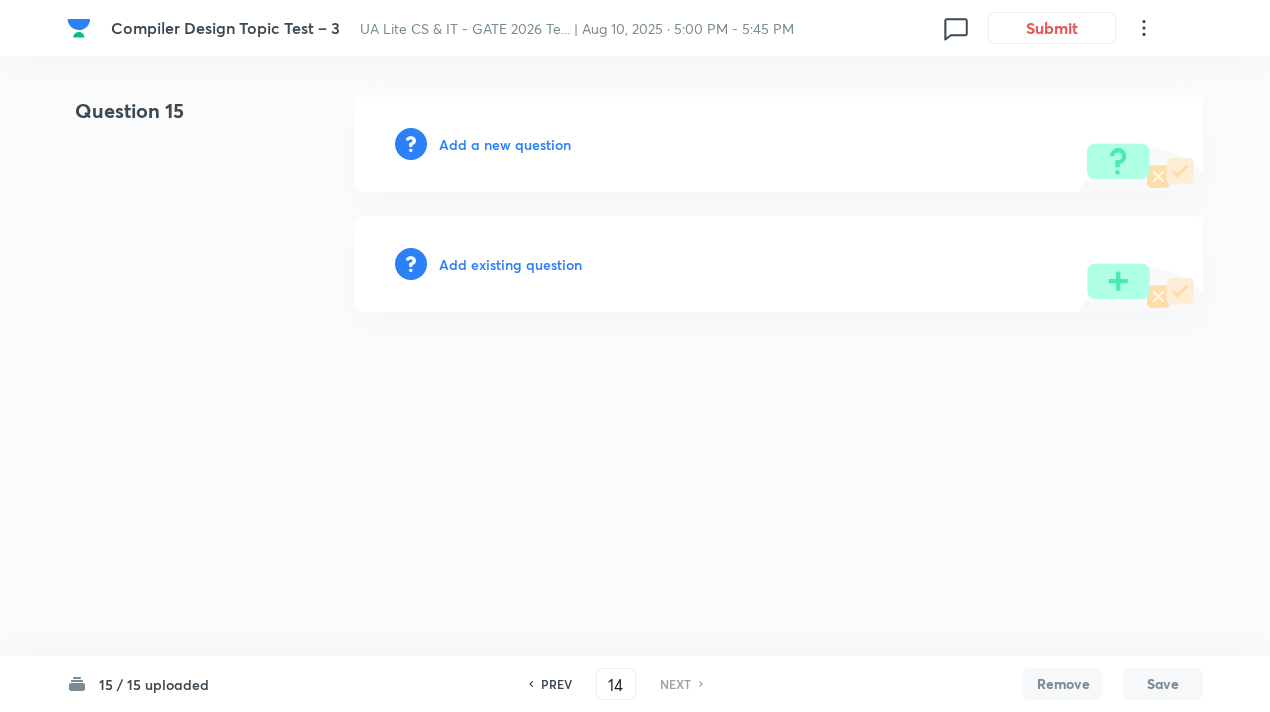 type on "15" 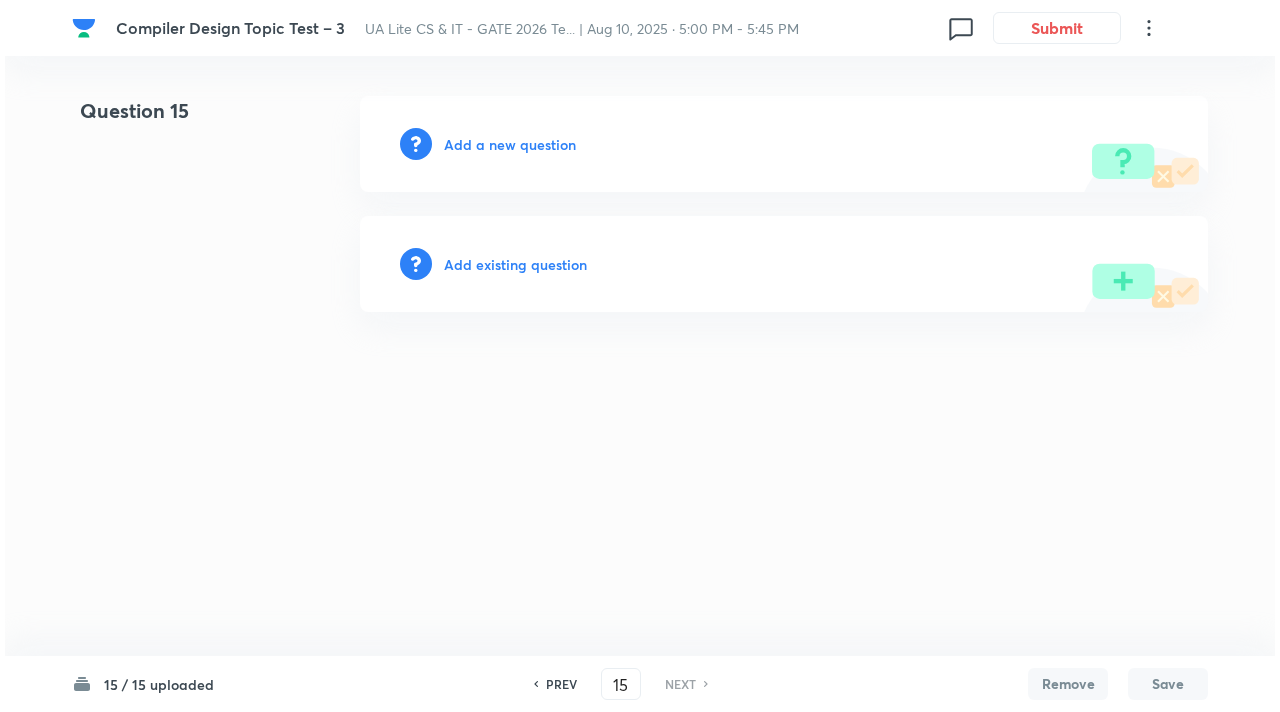 scroll, scrollTop: 0, scrollLeft: 0, axis: both 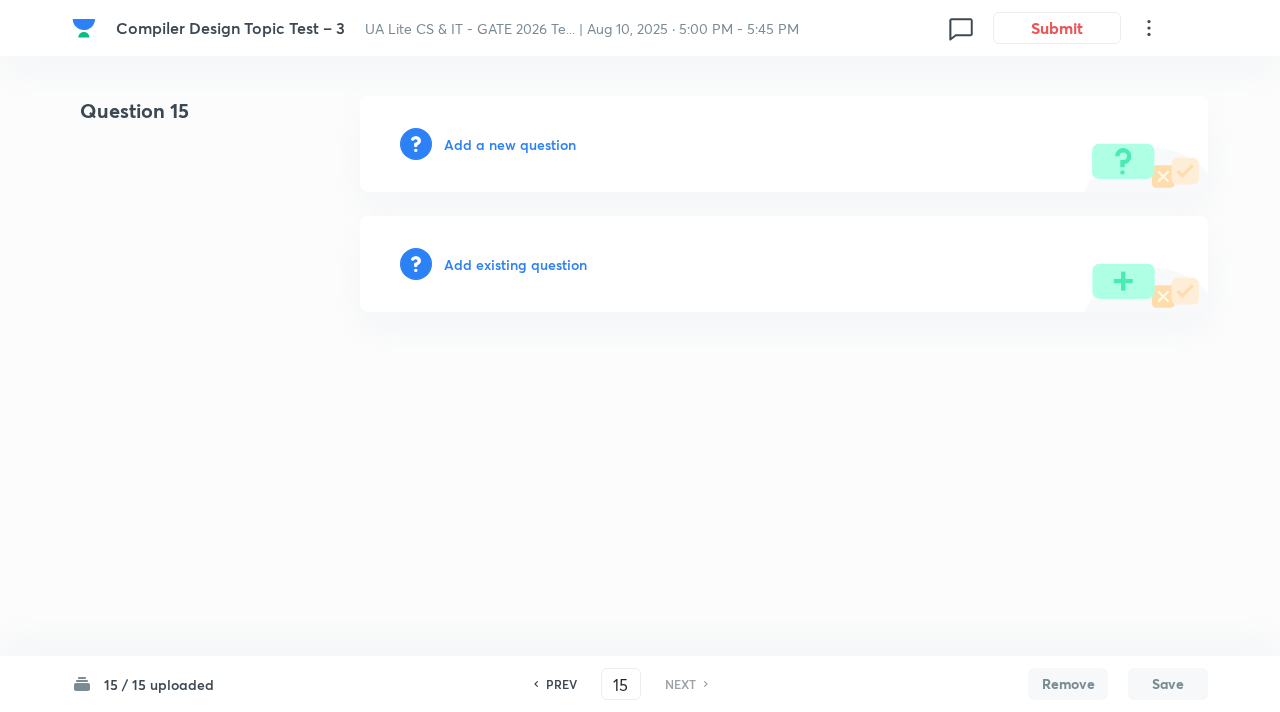 click on "Add existing question" at bounding box center [515, 264] 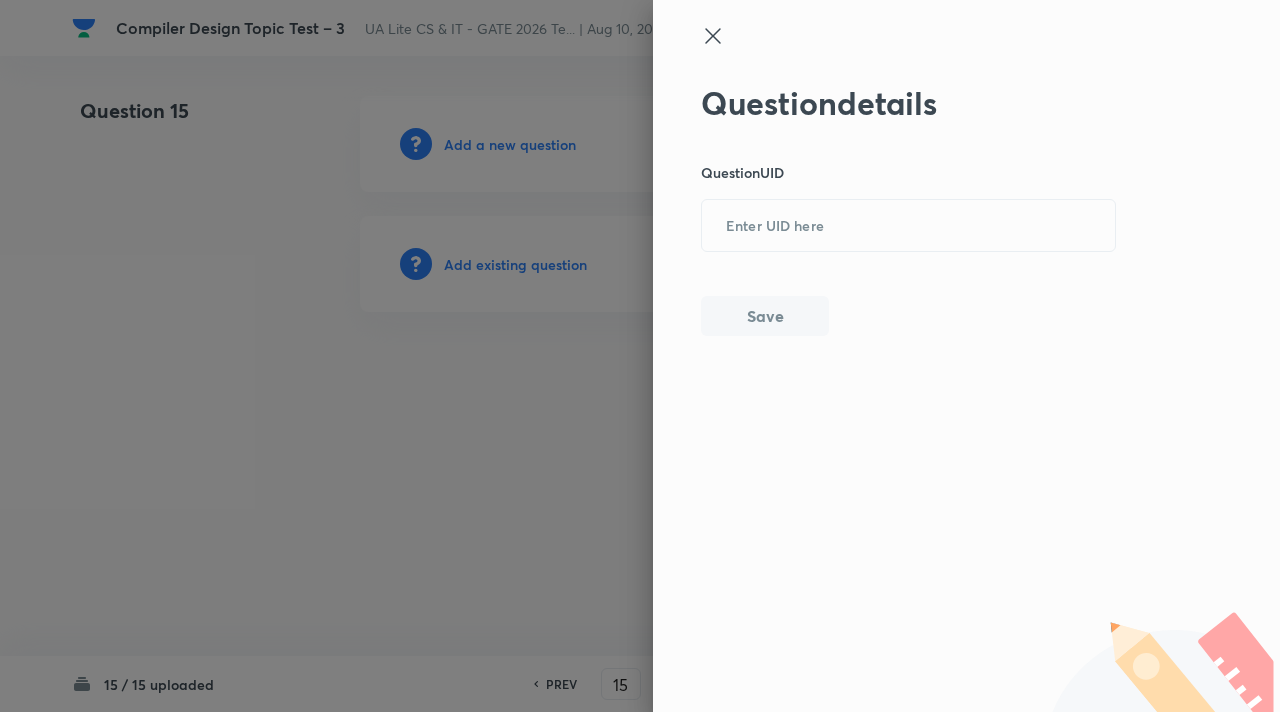 click 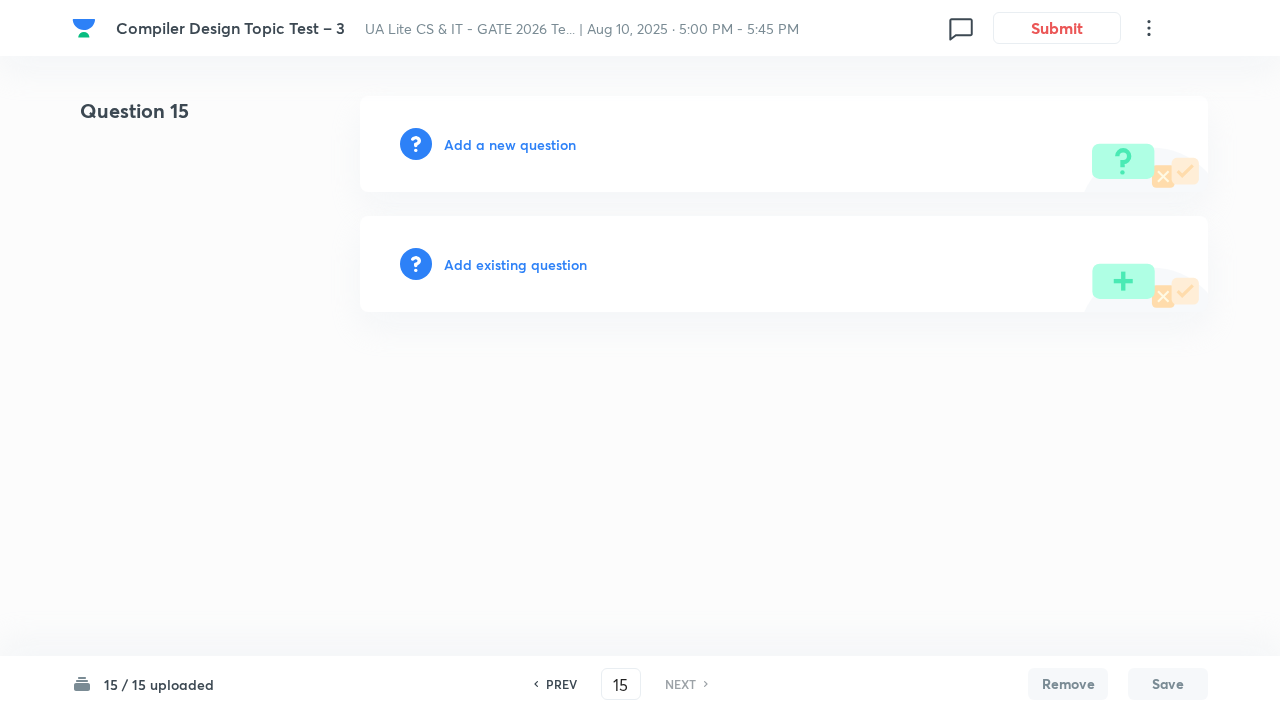 click on "Remove" at bounding box center (1068, 684) 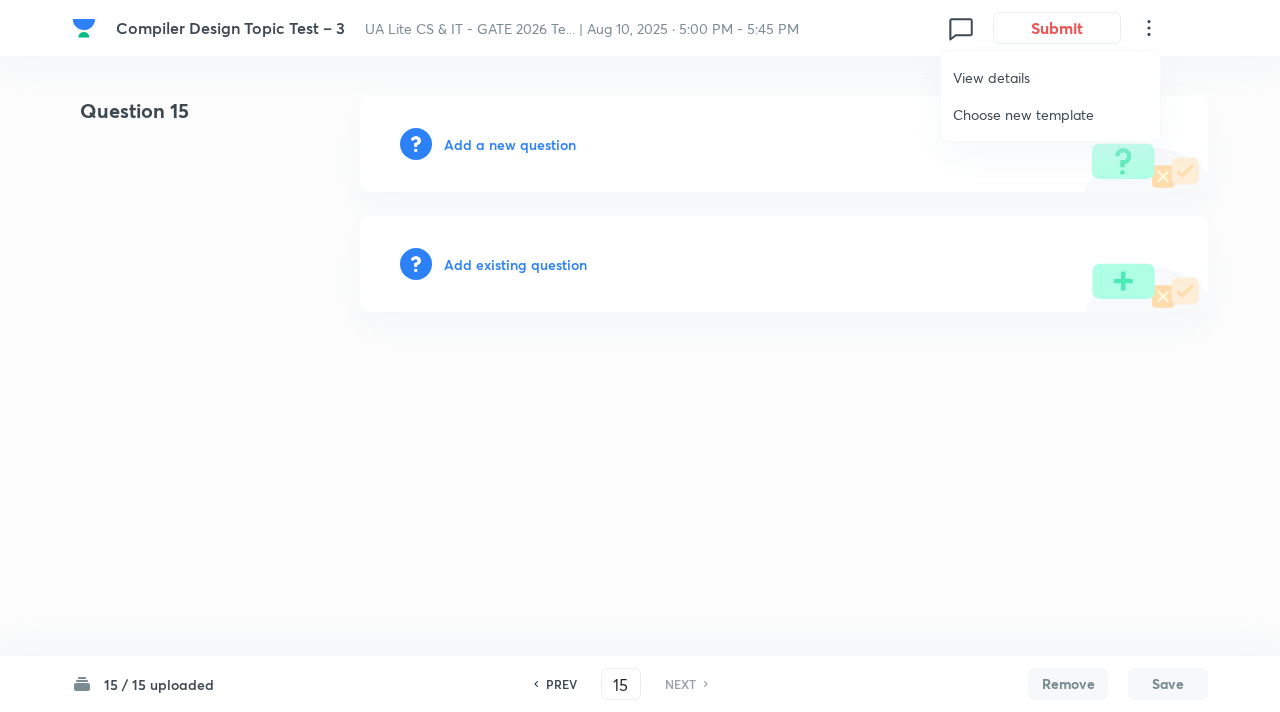 click at bounding box center (640, 356) 